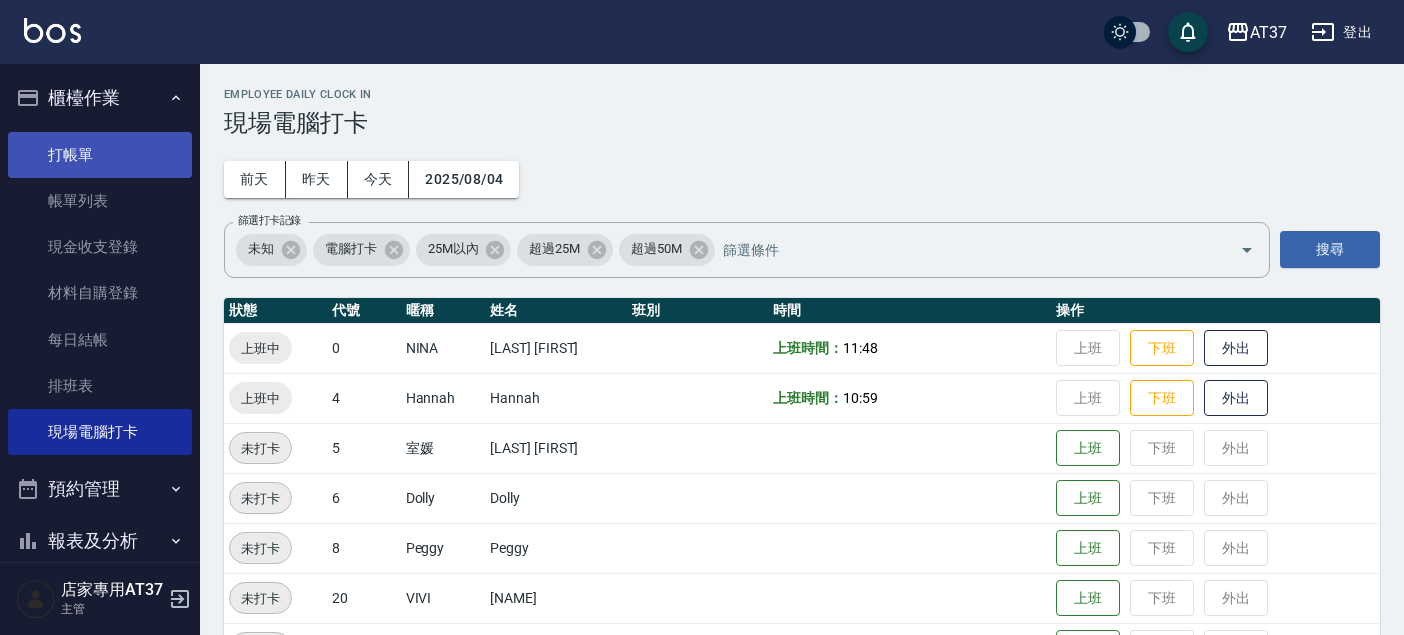 scroll, scrollTop: 0, scrollLeft: 0, axis: both 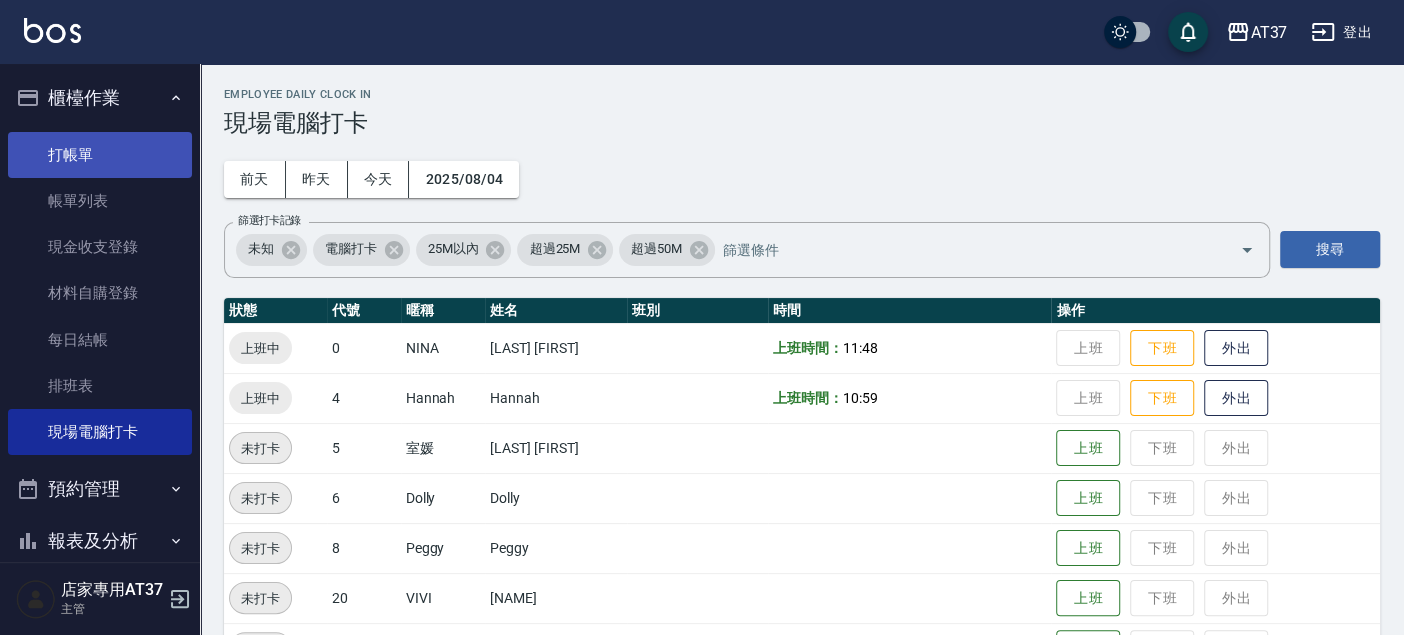 click on "打帳單" at bounding box center [100, 155] 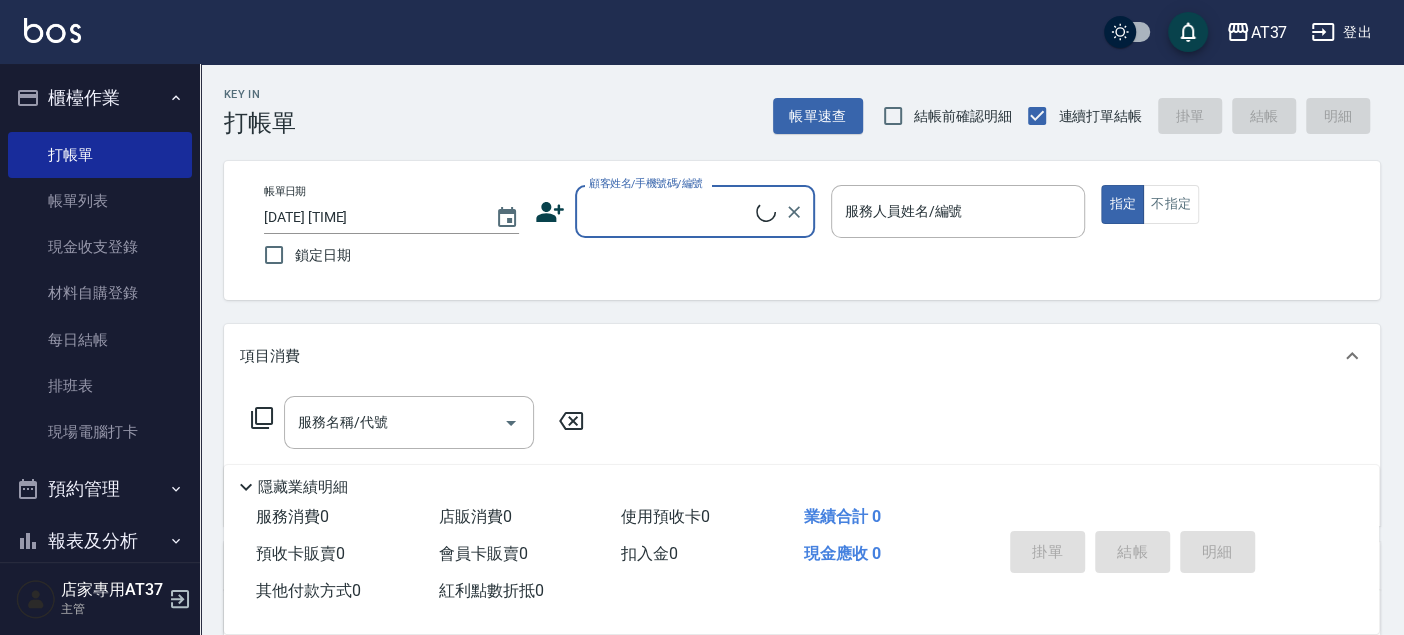click on "顧客姓名/手機號碼/編號" at bounding box center (670, 211) 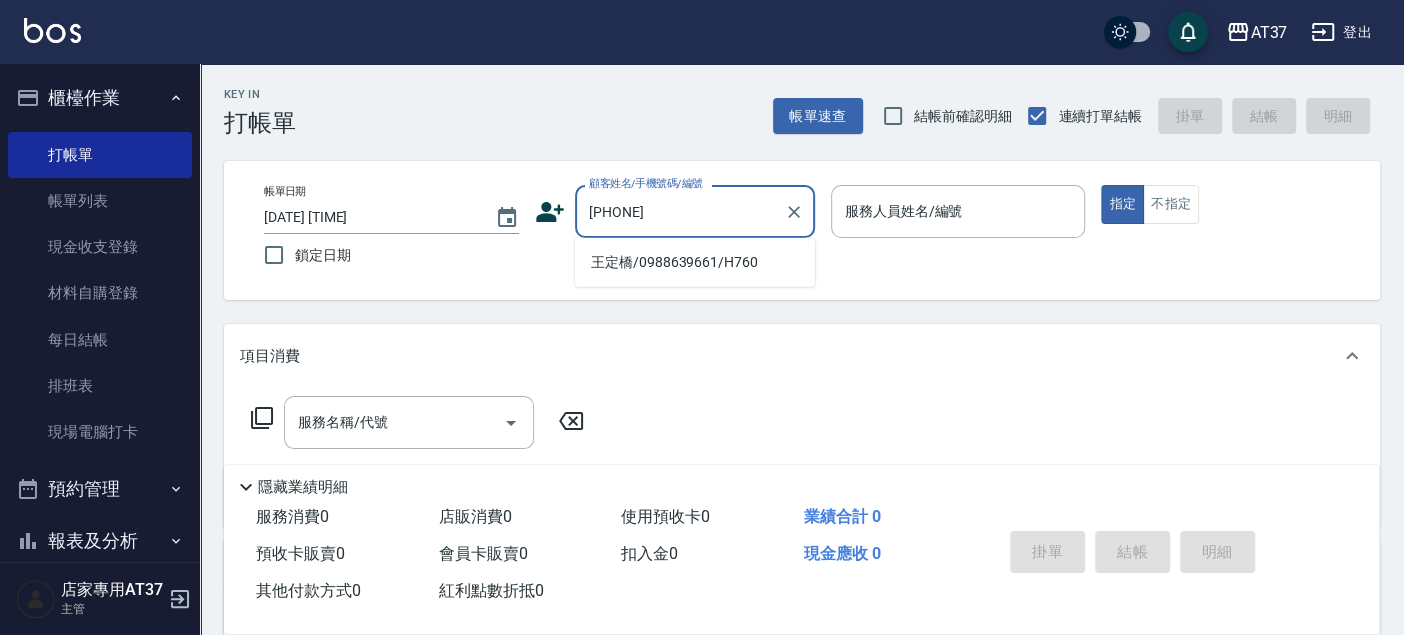 click on "王定橋/0988639661/H760" at bounding box center (695, 262) 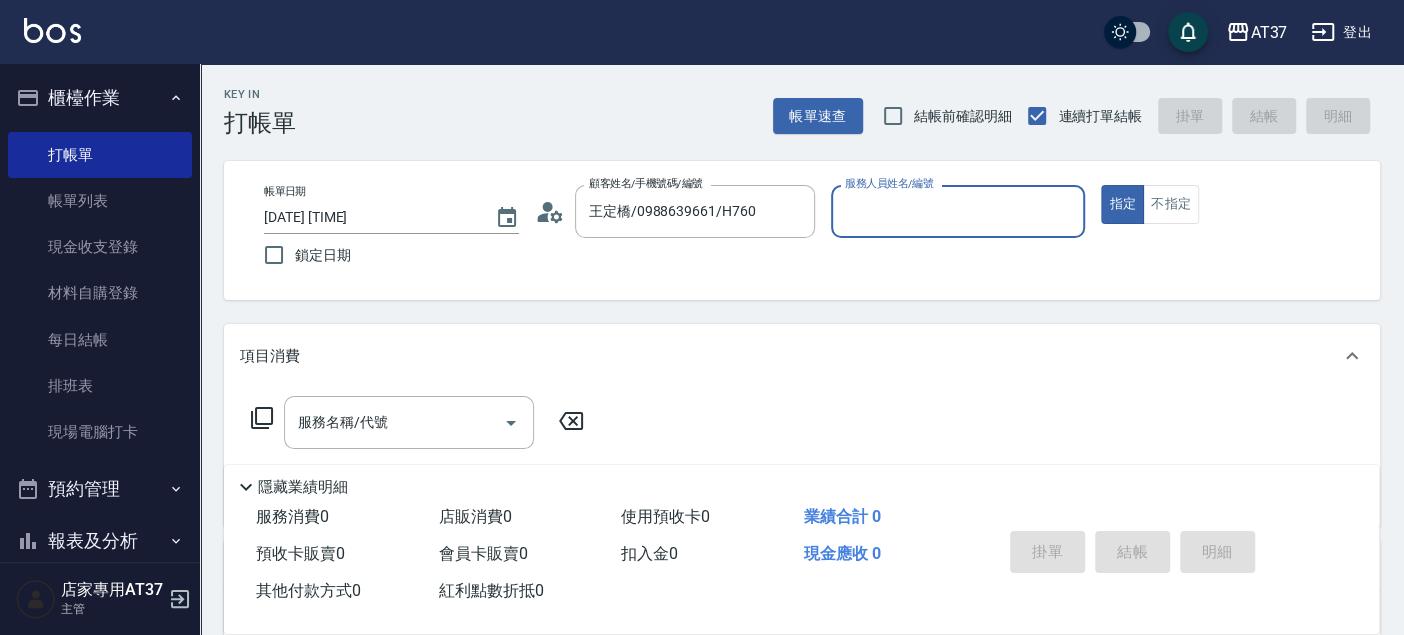 type on "Hannah-4" 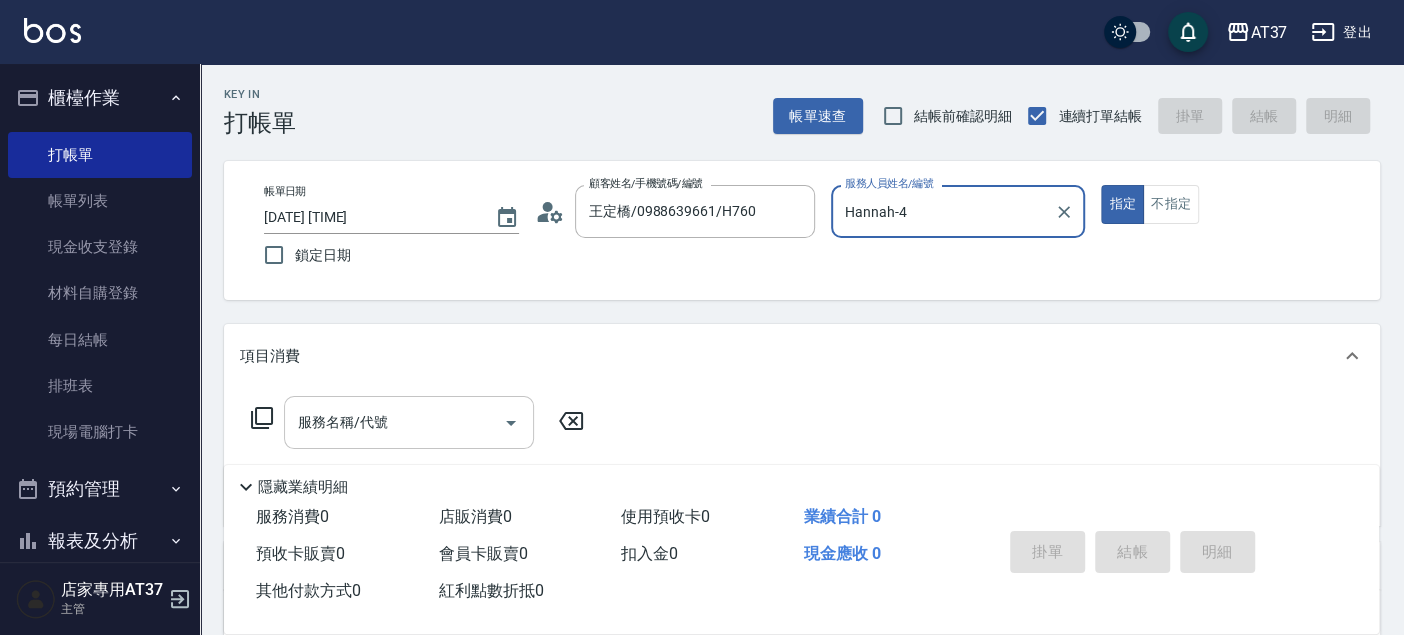 click on "服務名稱/代號 服務名稱/代號" at bounding box center (409, 422) 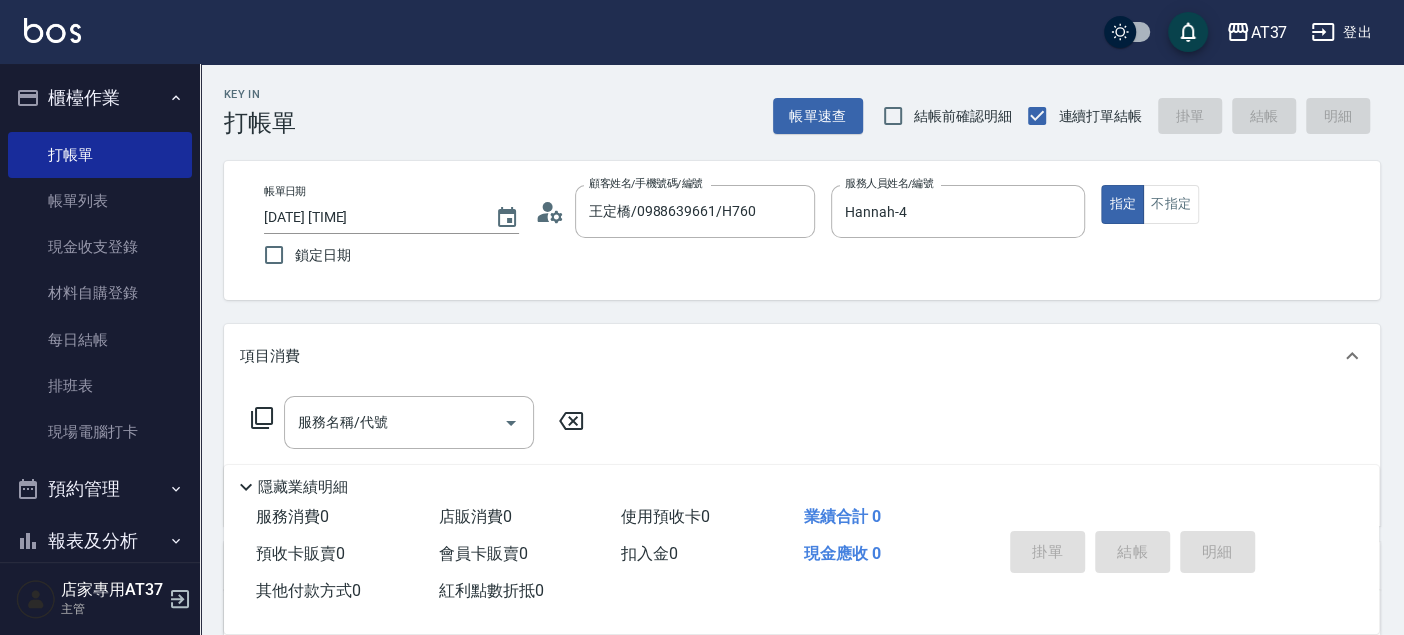 click 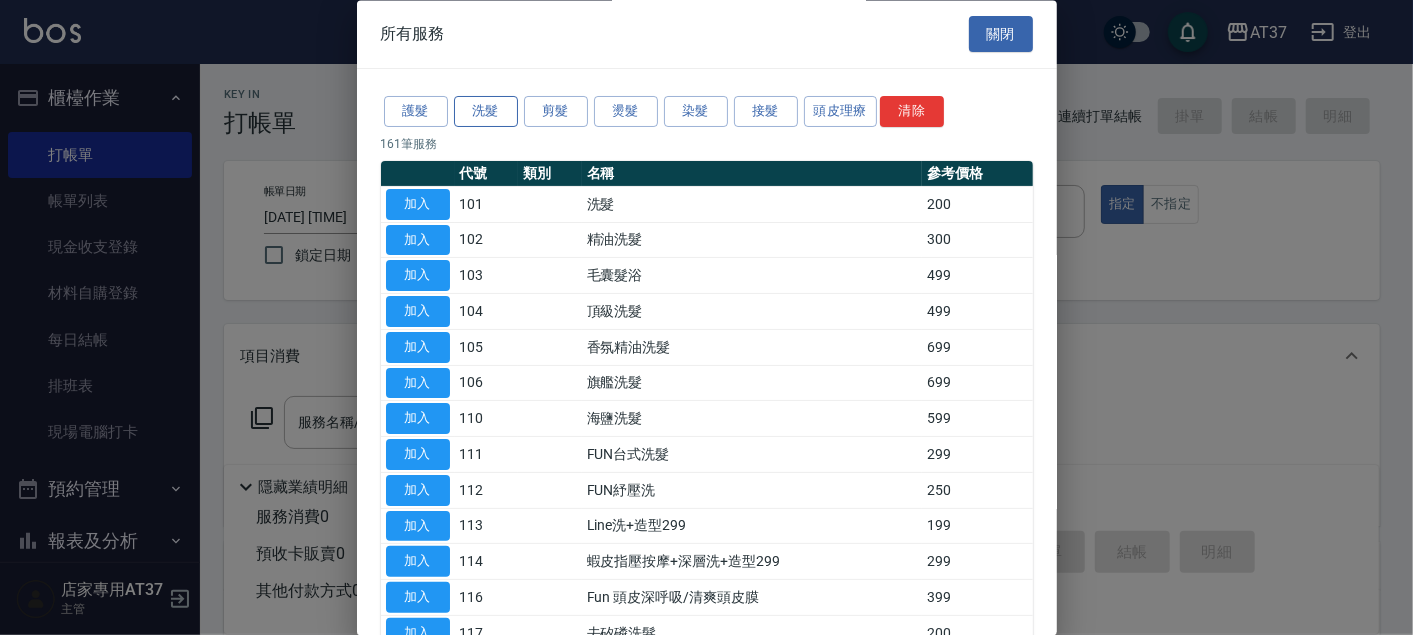 click on "洗髮" at bounding box center [486, 112] 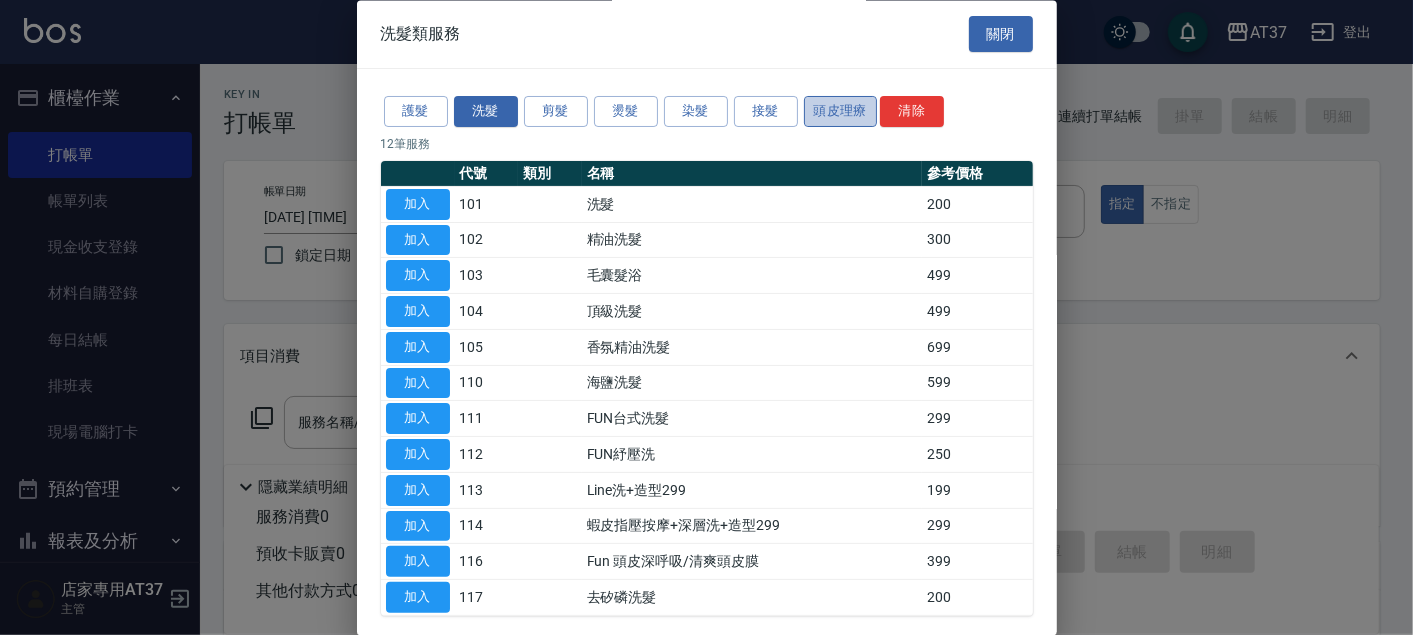 click on "頭皮理療" at bounding box center (841, 112) 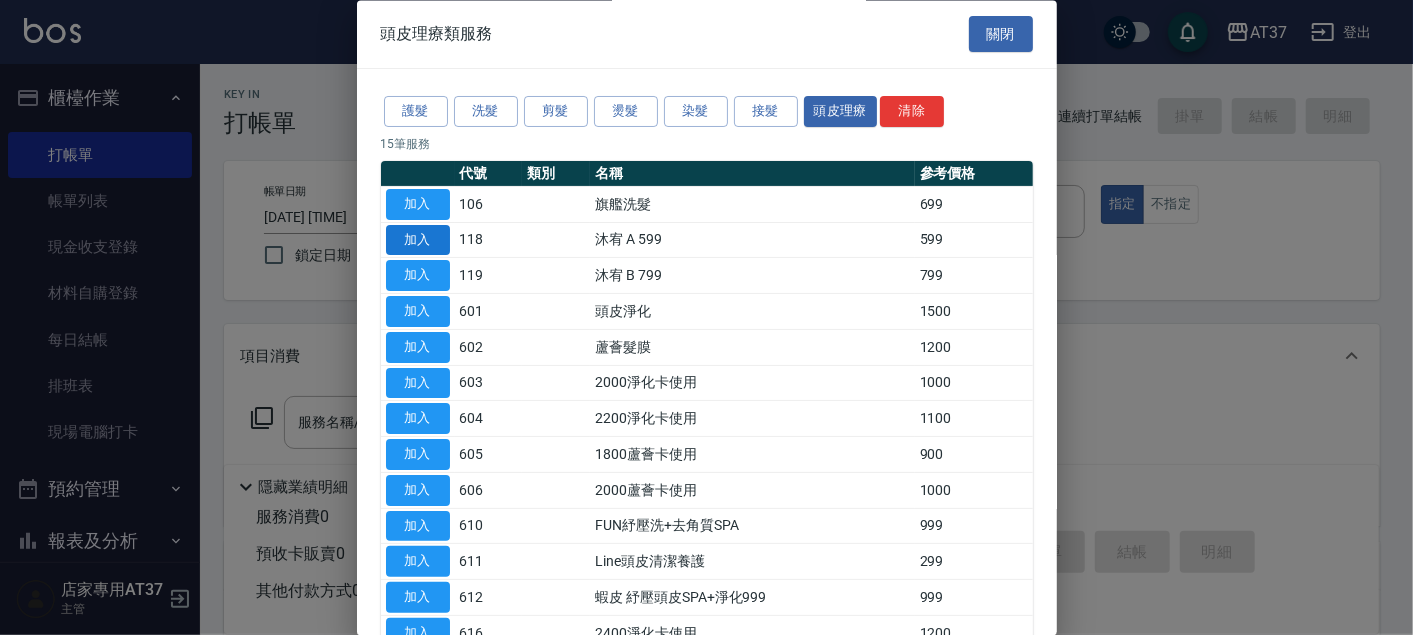 click on "加入" at bounding box center (418, 240) 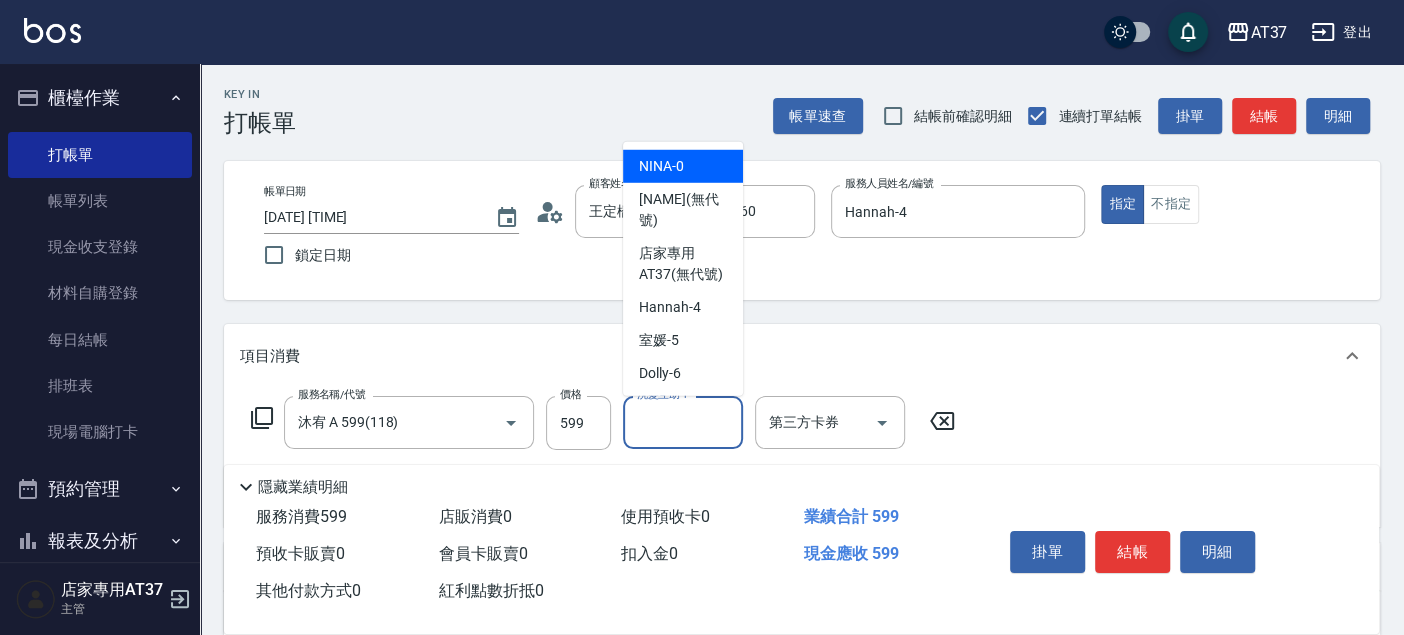 click on "洗髮互助-1" at bounding box center [683, 422] 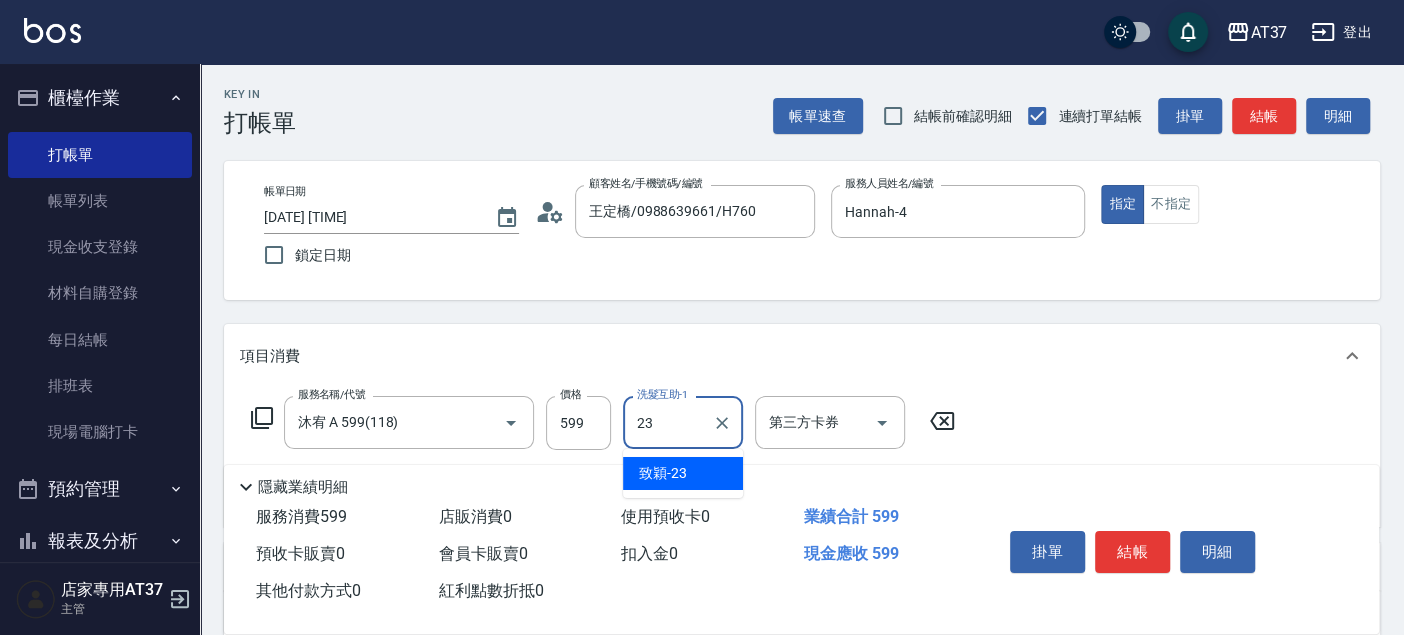 type on "致穎-23" 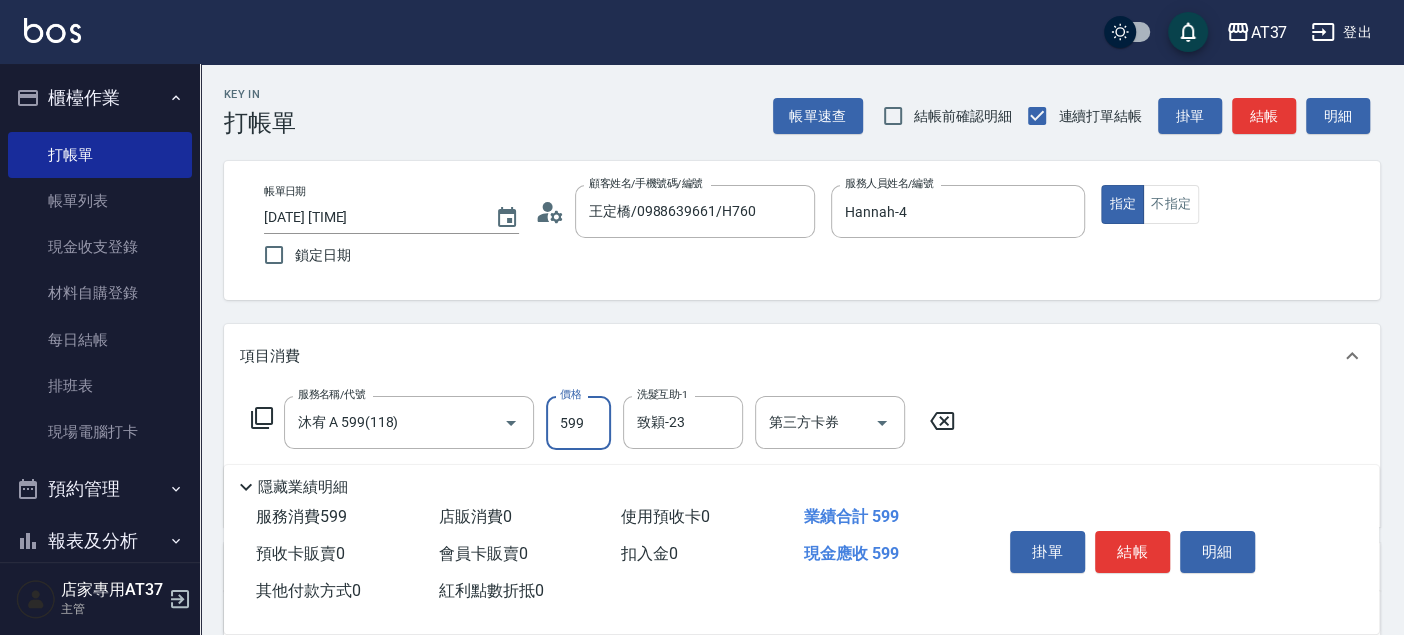 click on "599" at bounding box center (578, 423) 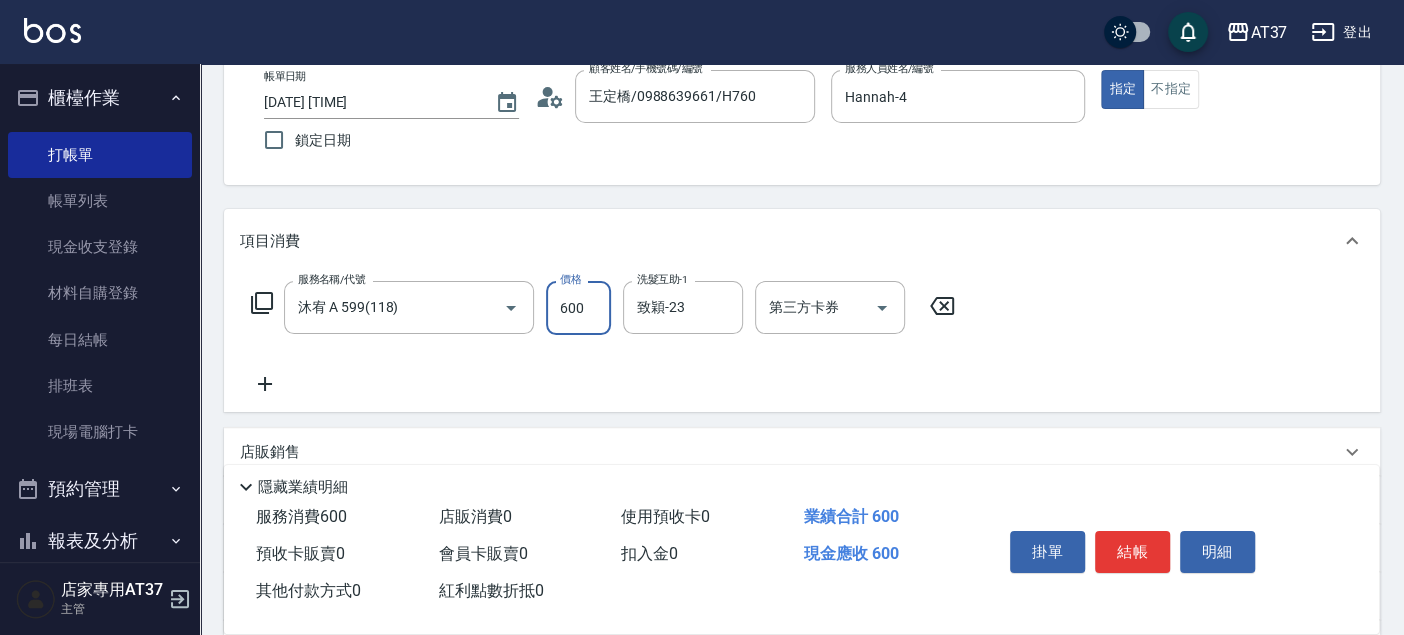 scroll, scrollTop: 222, scrollLeft: 0, axis: vertical 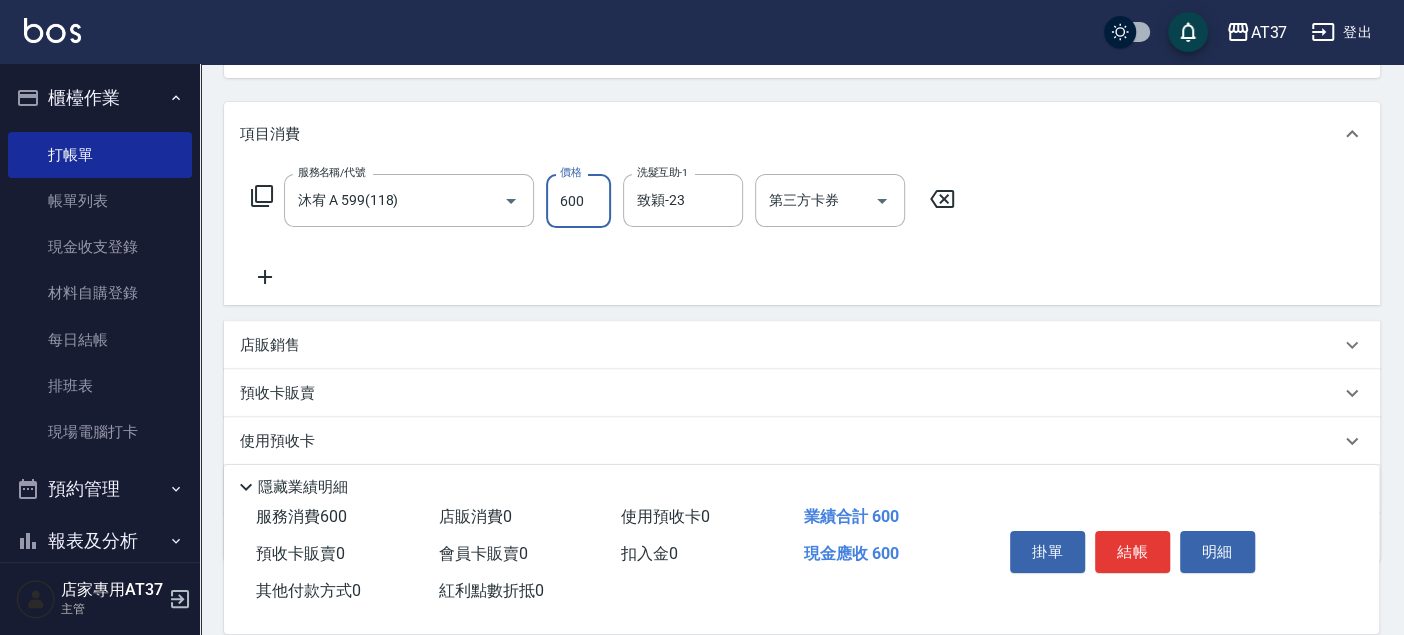 type on "600" 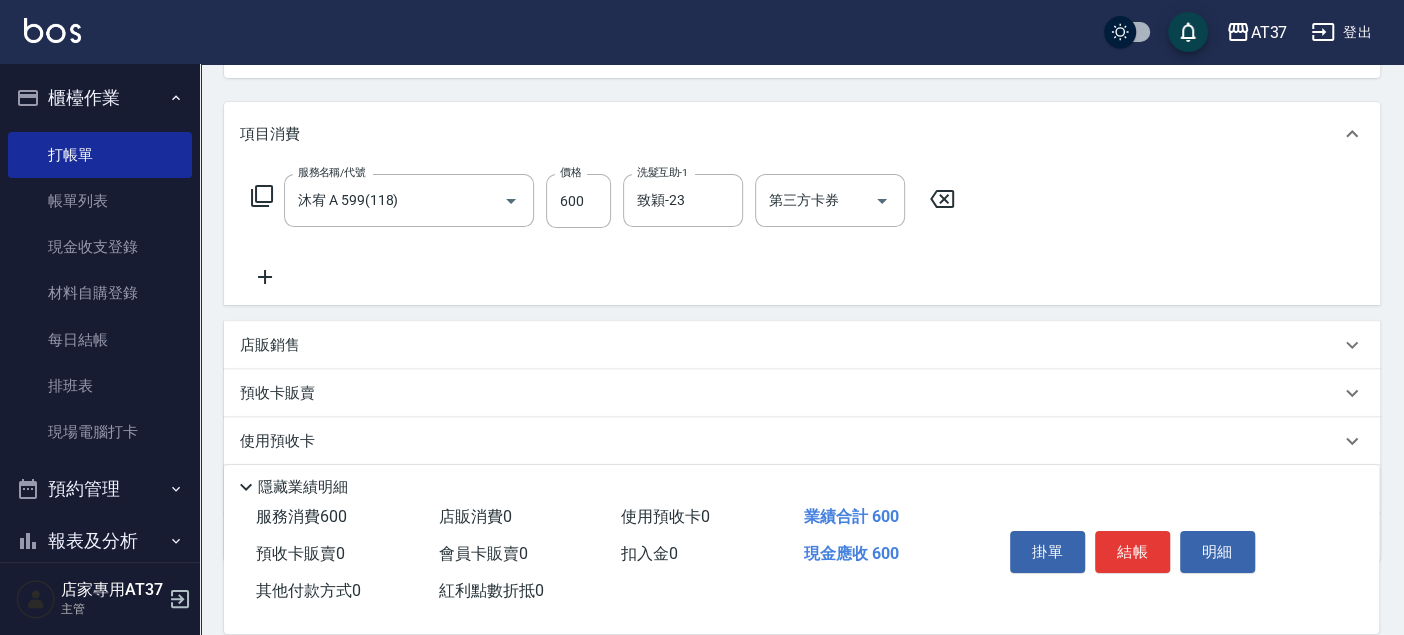 click 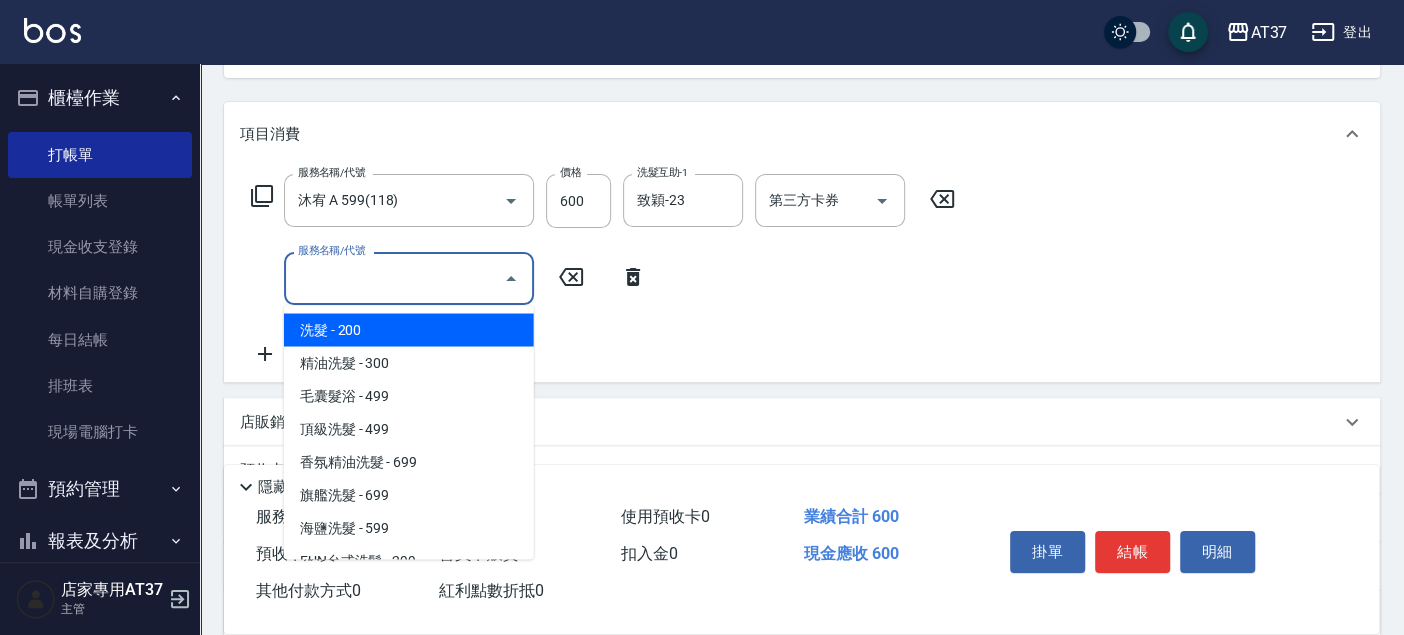click on "服務名稱/代號" at bounding box center [394, 278] 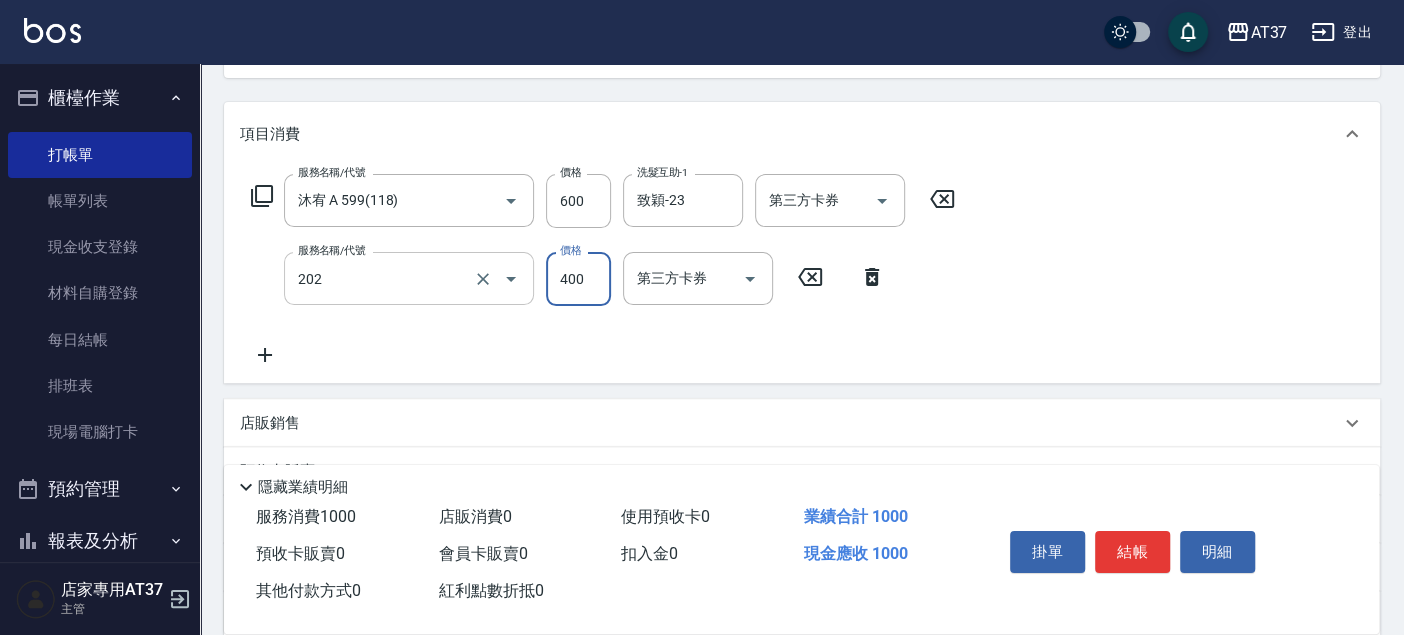 type on "A級單剪(202)" 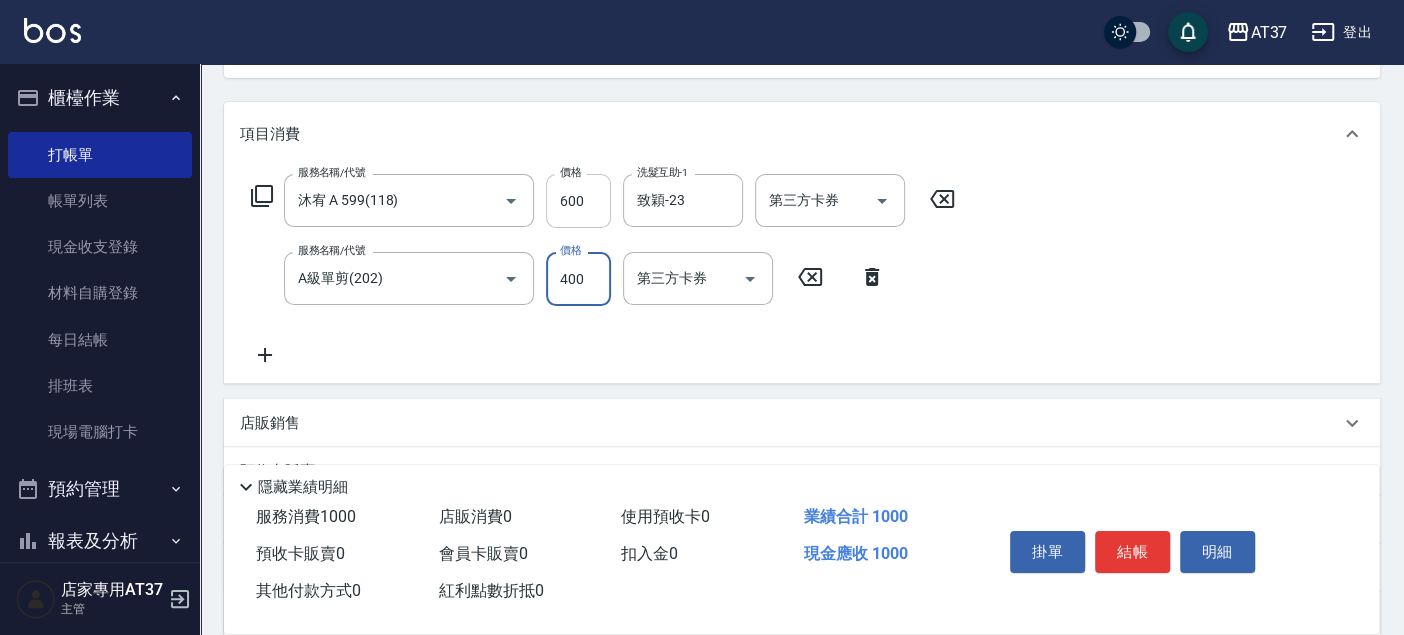 click on "600" at bounding box center (578, 201) 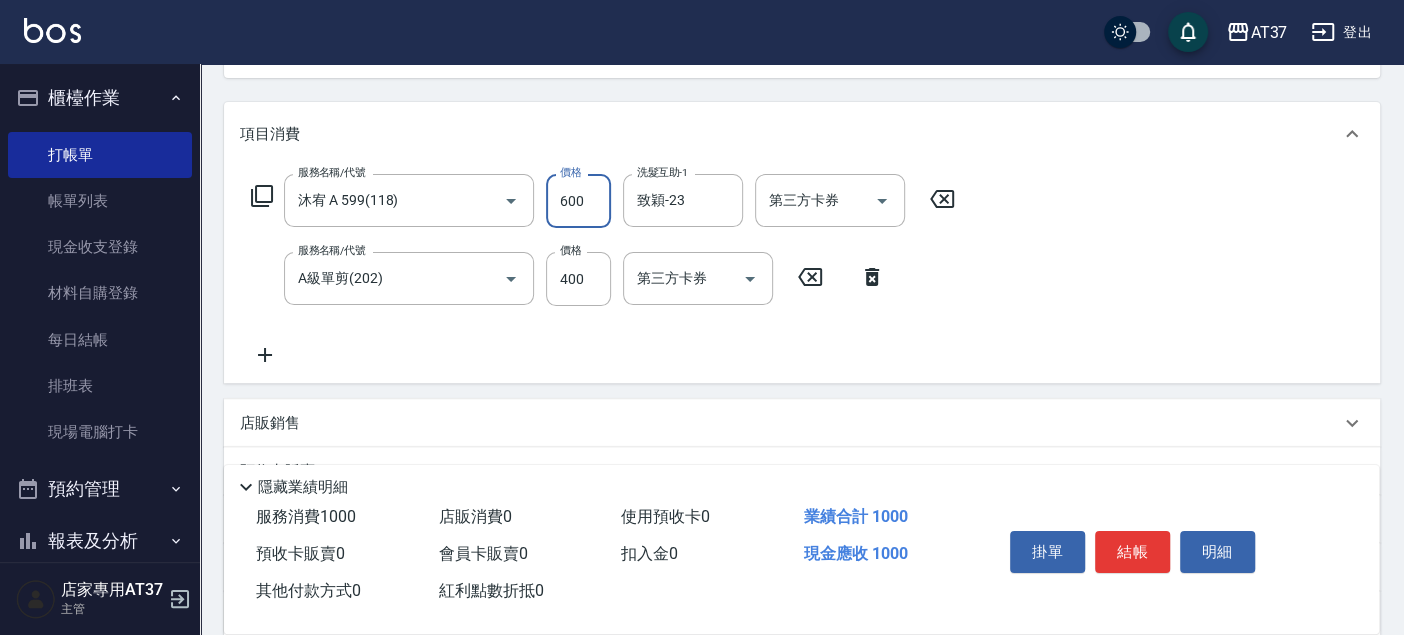 click on "600" at bounding box center (578, 201) 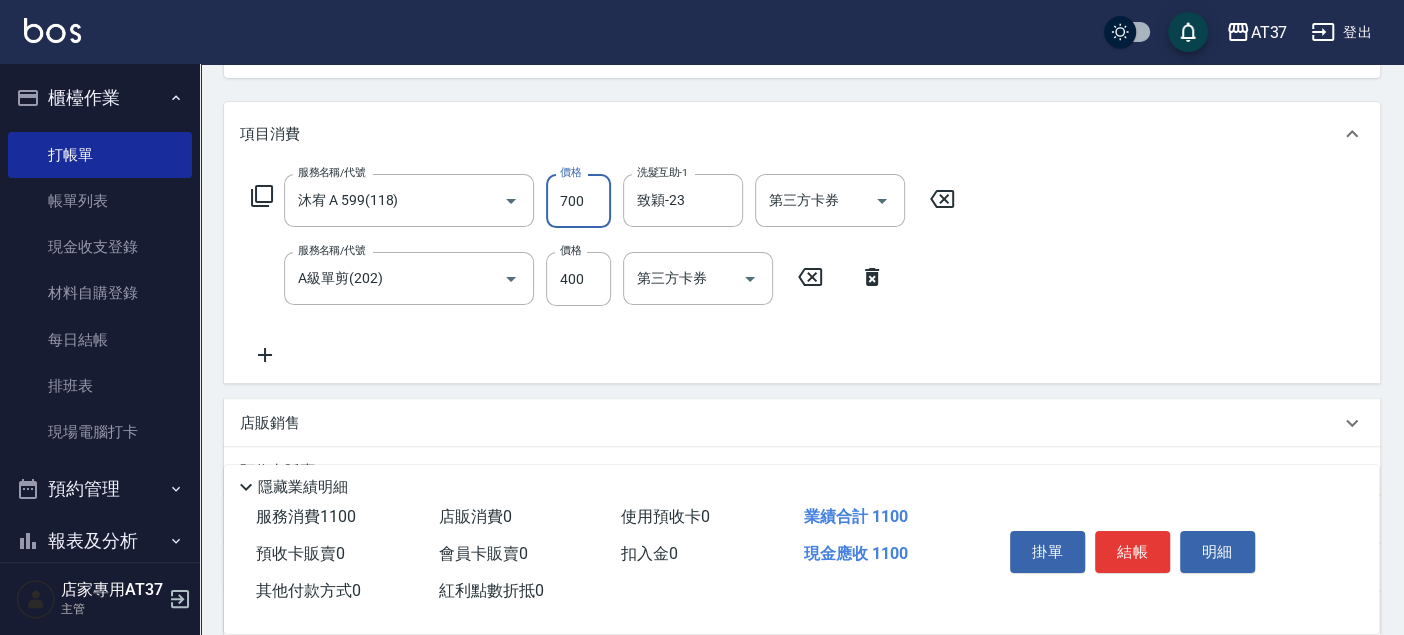 type on "700" 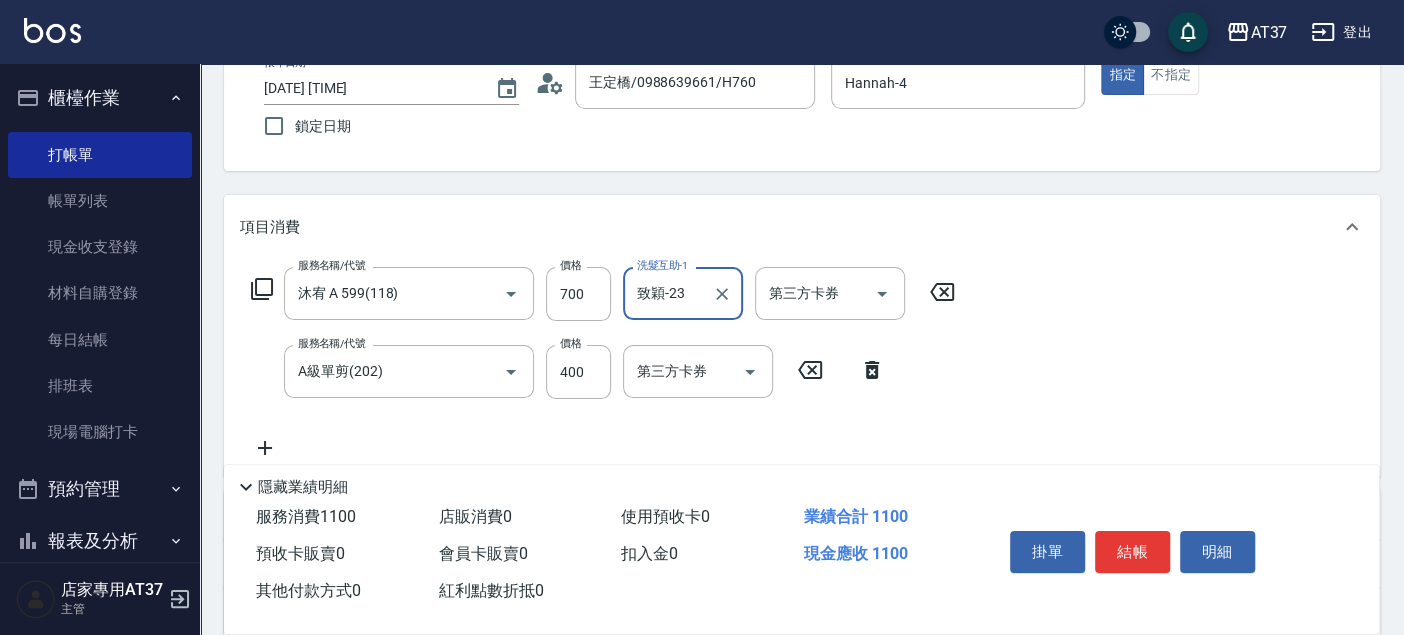 scroll, scrollTop: 0, scrollLeft: 0, axis: both 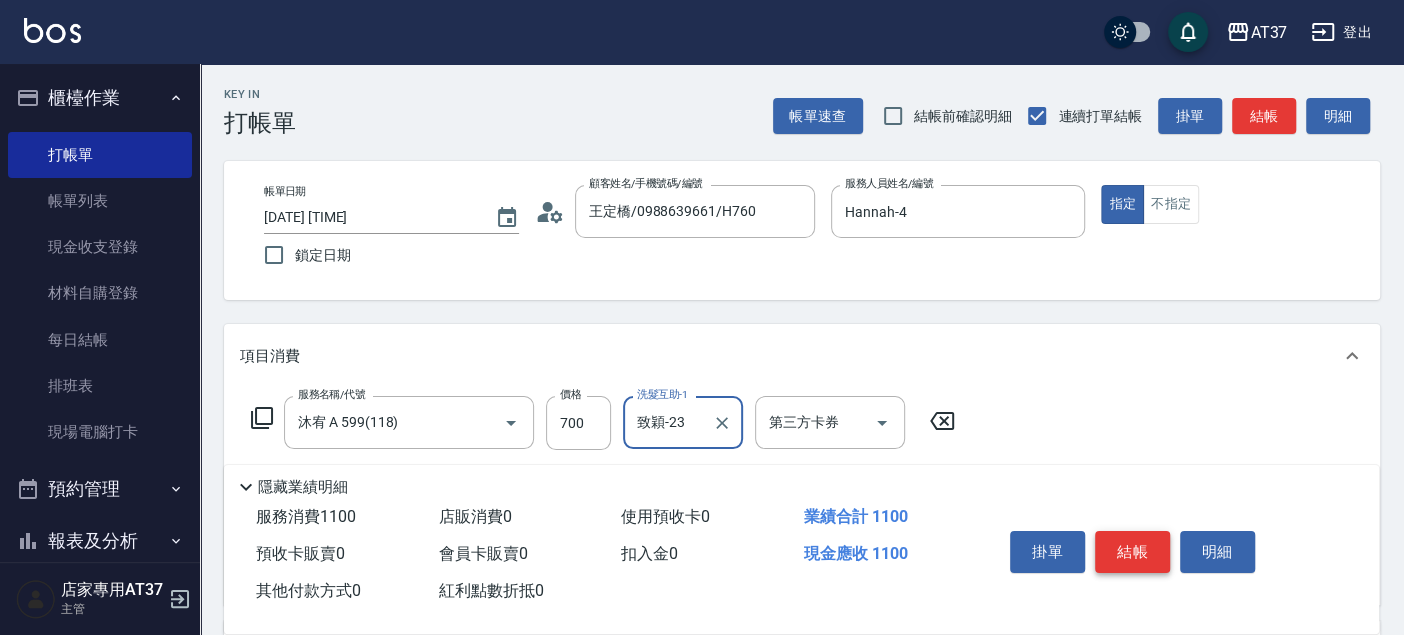 click on "結帳" at bounding box center [1132, 552] 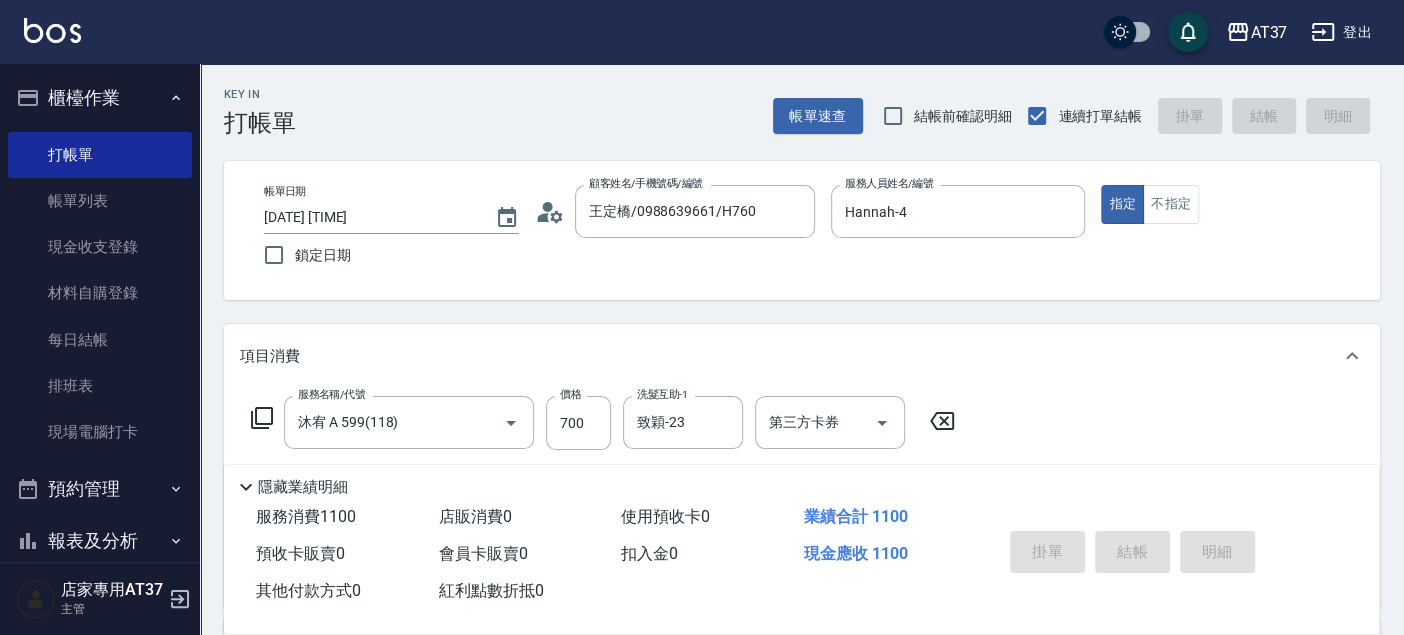 type on "[DATE] [TIME]" 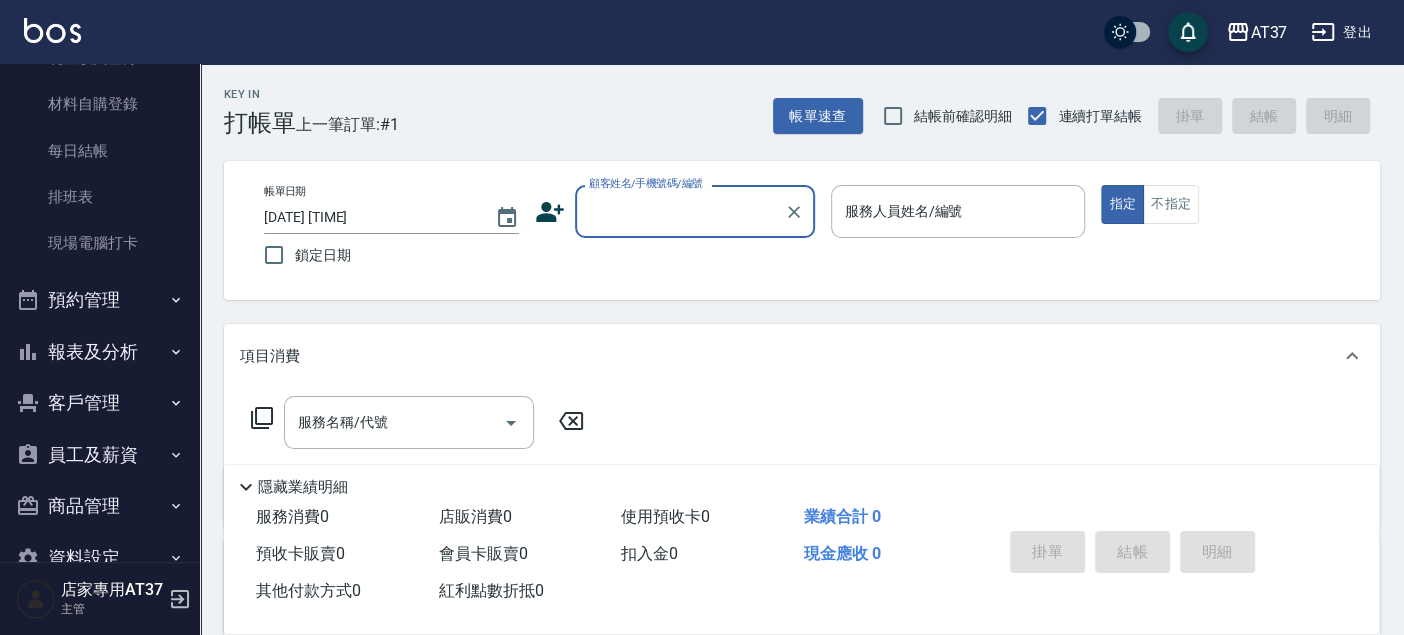 scroll, scrollTop: 232, scrollLeft: 0, axis: vertical 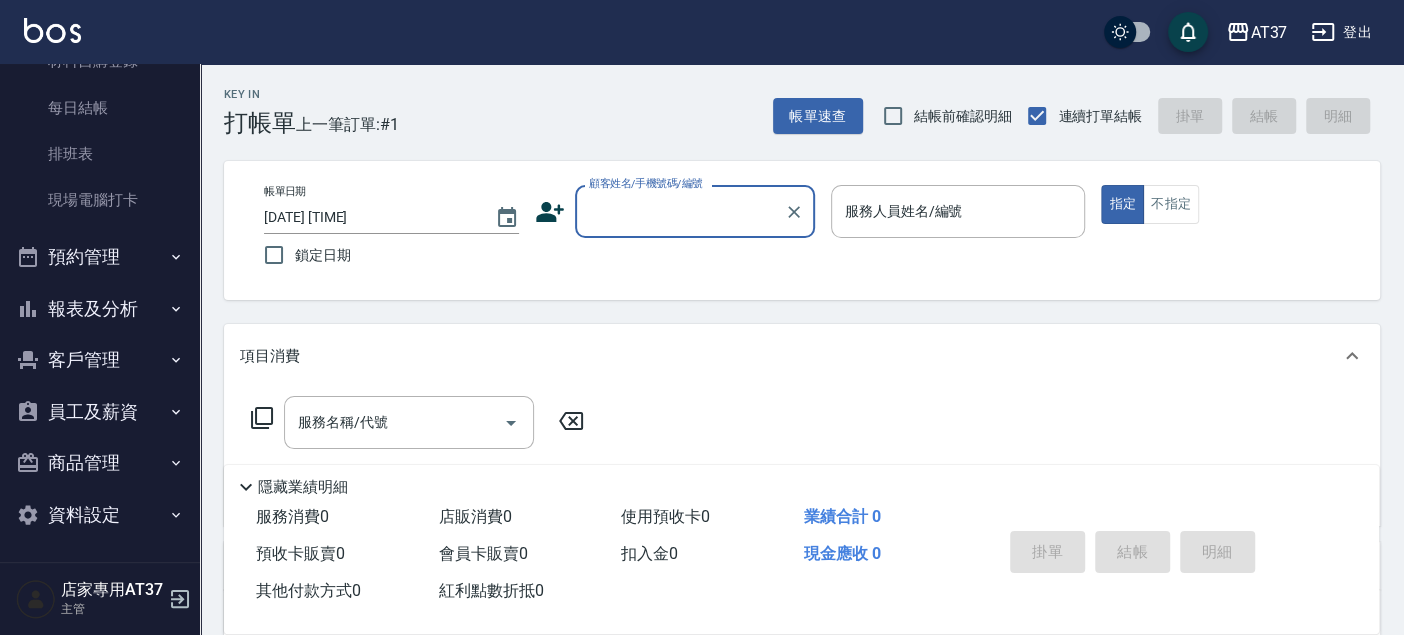click on "客戶管理" at bounding box center [100, 360] 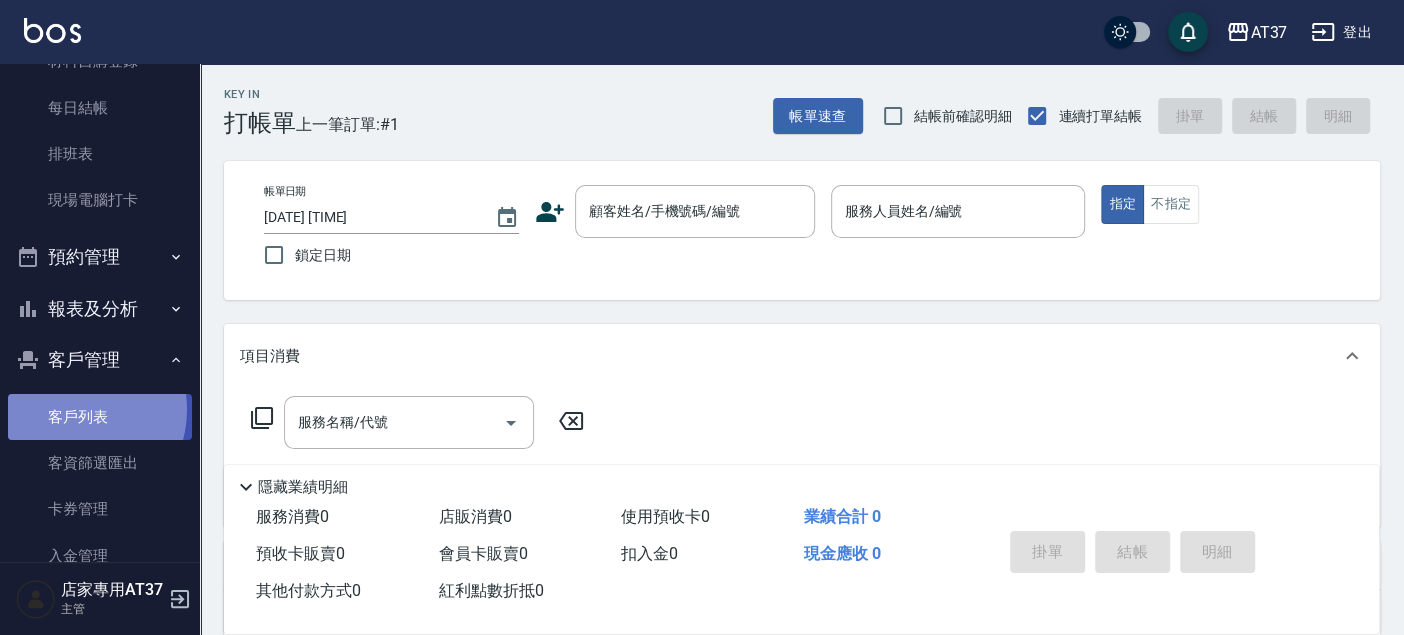 click on "客戶列表" at bounding box center (100, 417) 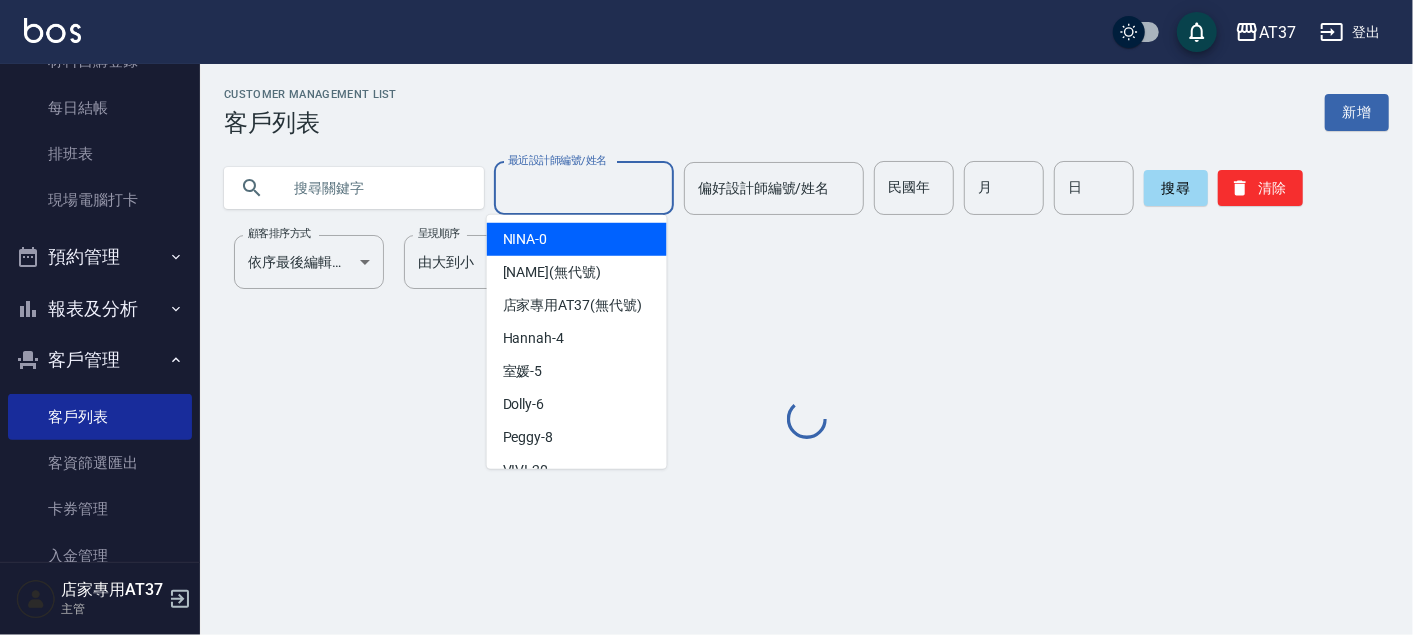 click on "最近設計師編號/姓名" at bounding box center (584, 188) 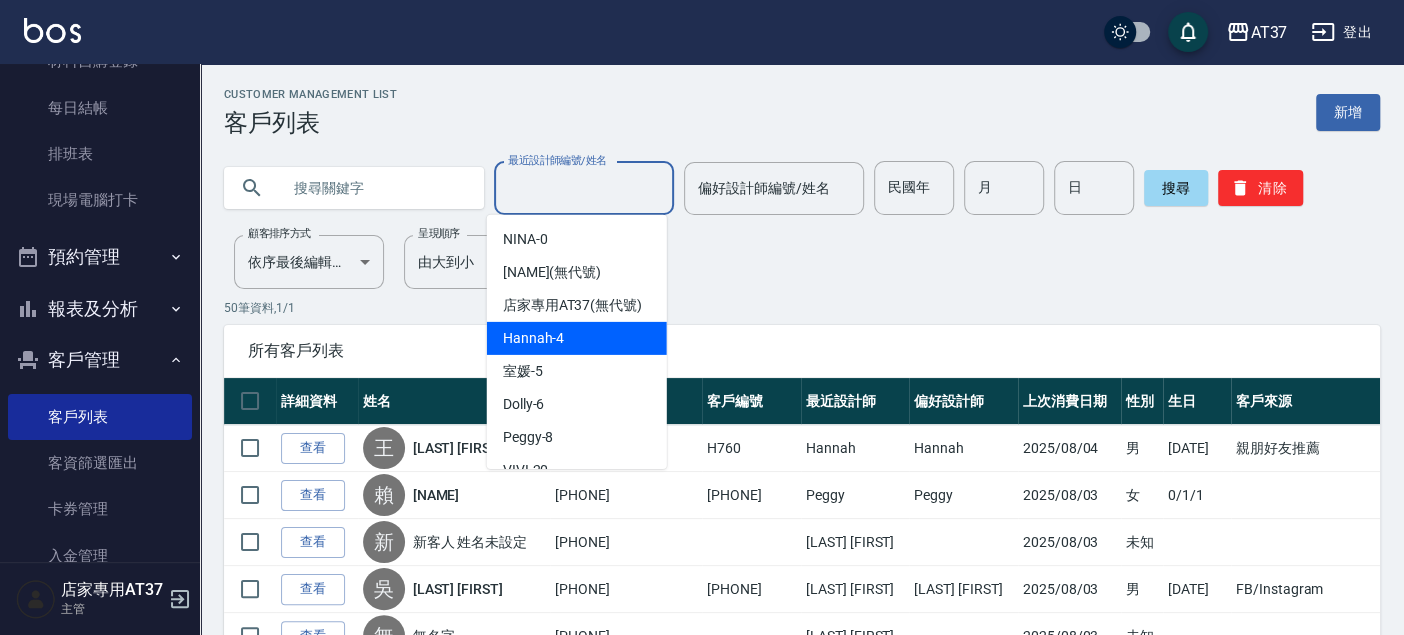 click on "Hannah -4" at bounding box center [534, 338] 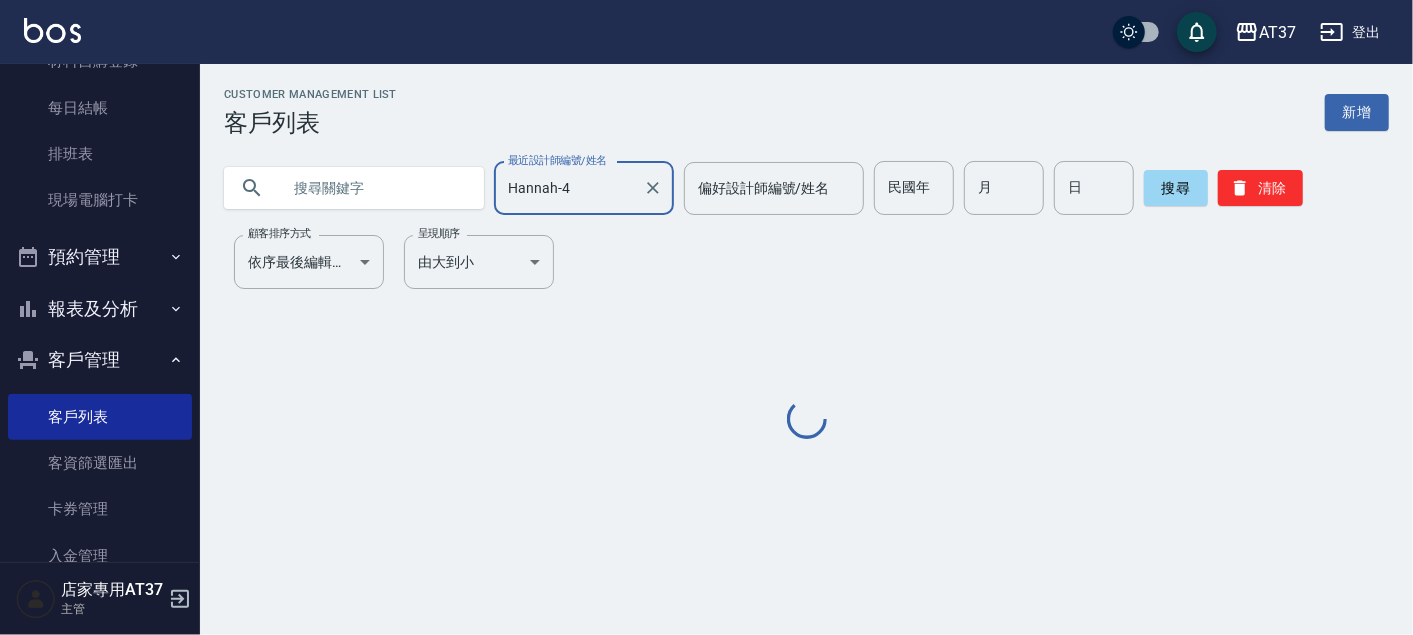 click at bounding box center (374, 188) 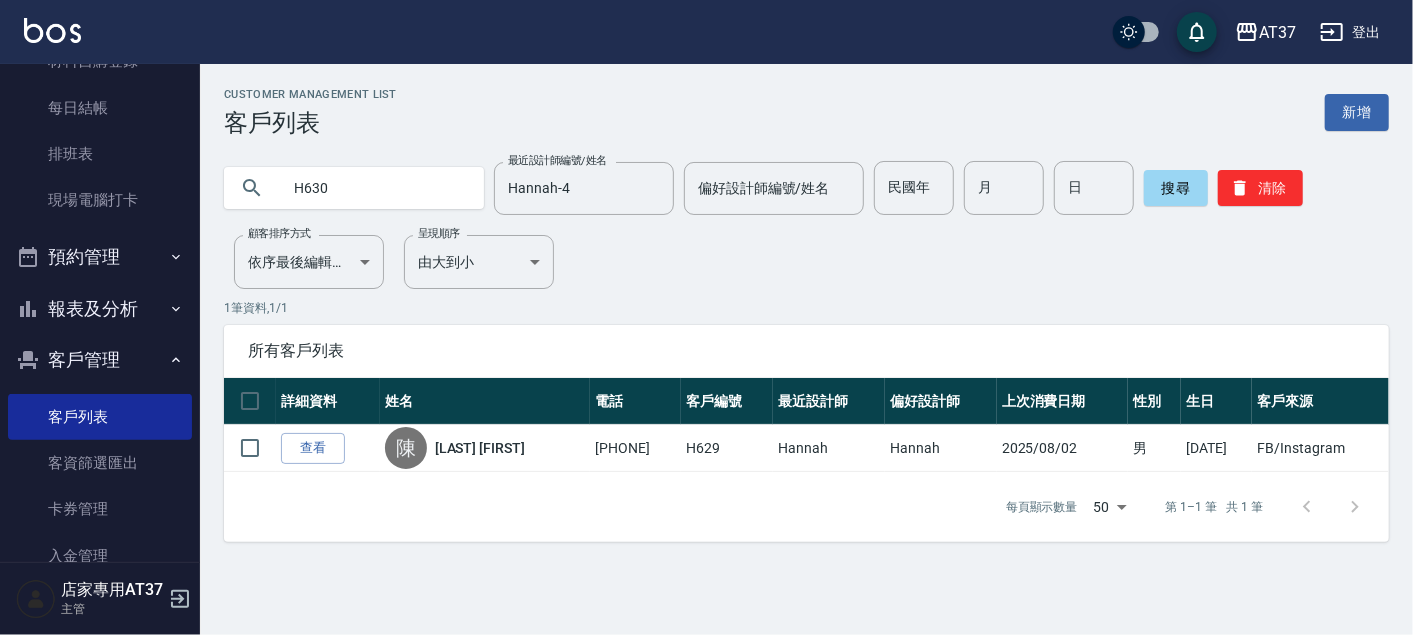 type on "H630" 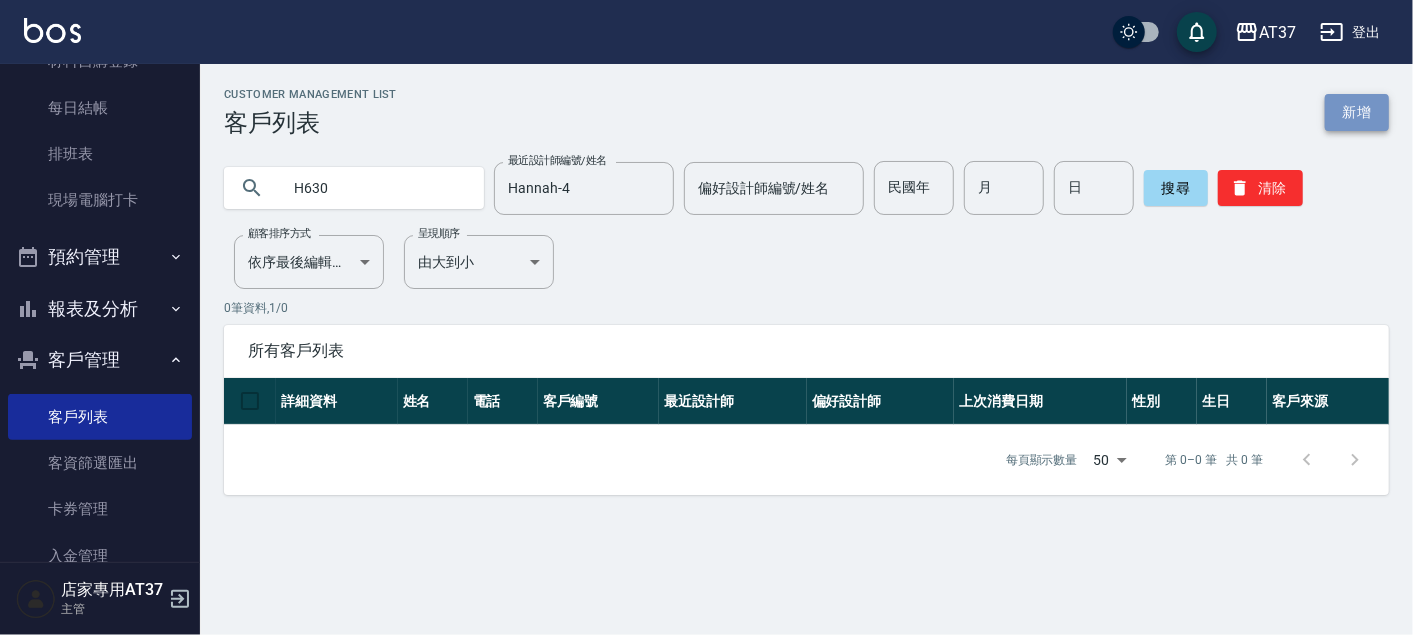 click on "新增" at bounding box center (1357, 112) 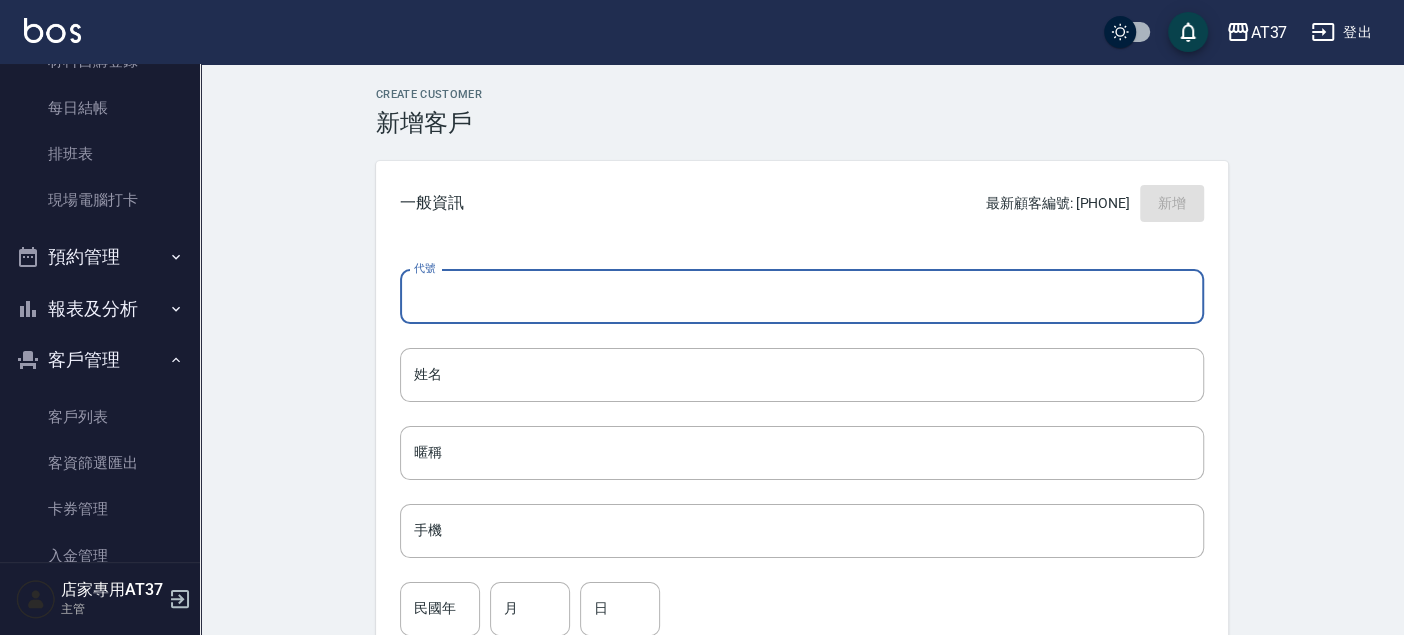 click on "代號" at bounding box center (802, 297) 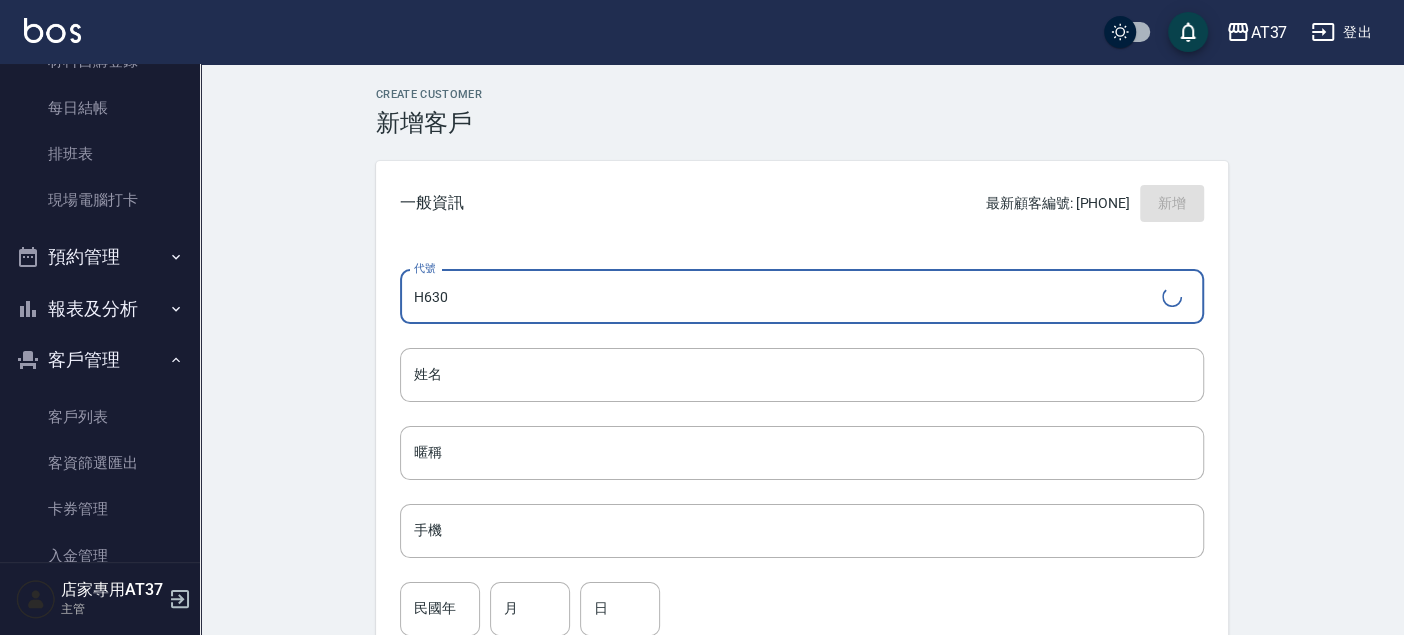 type on "H630" 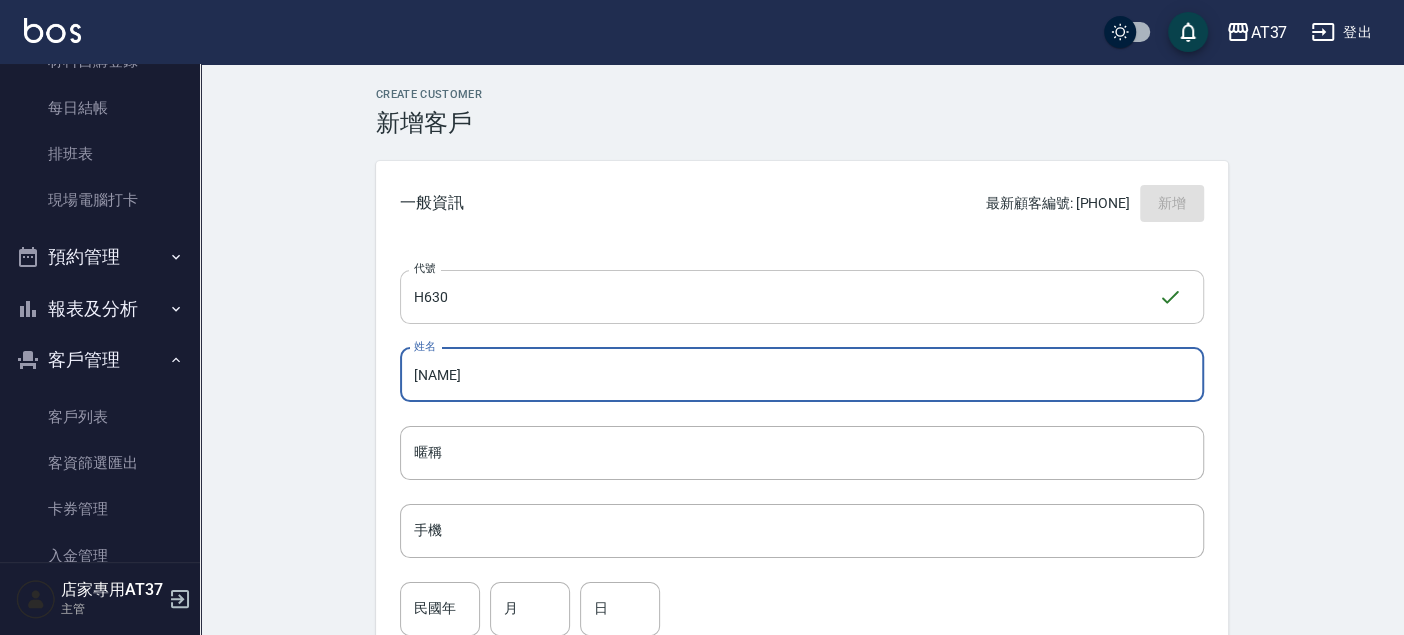 type on "[NAME]" 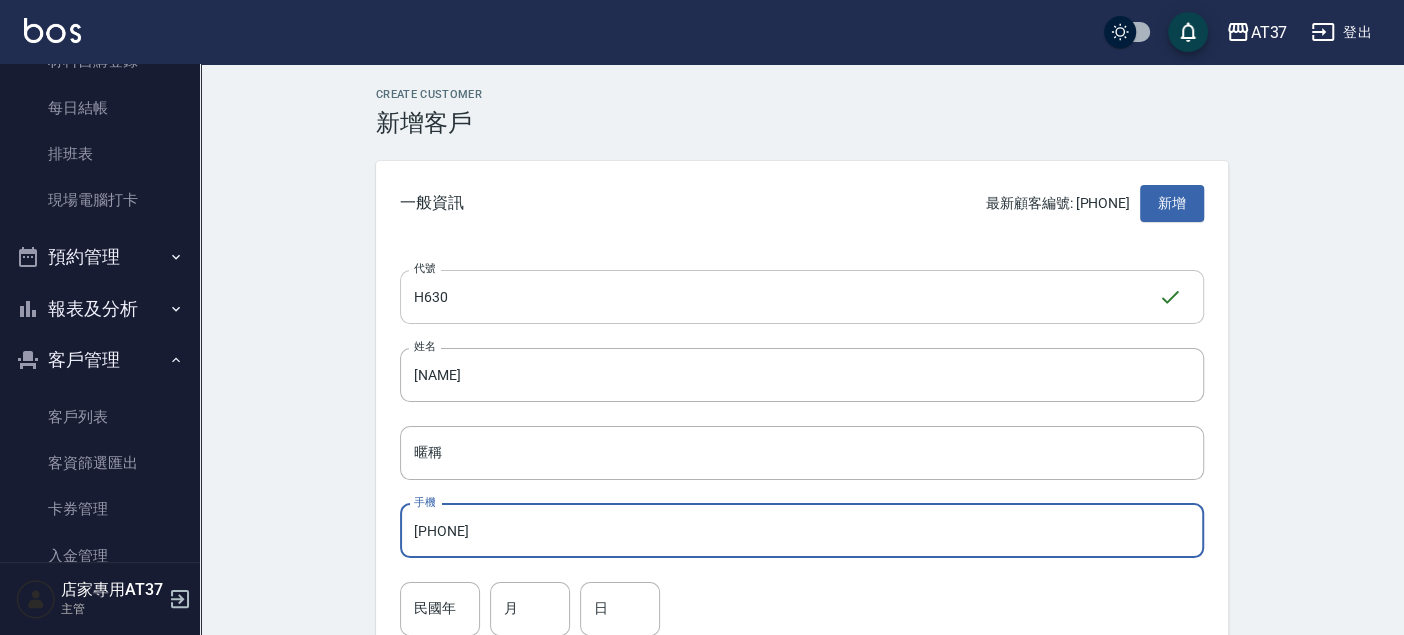 type on "[PHONE]" 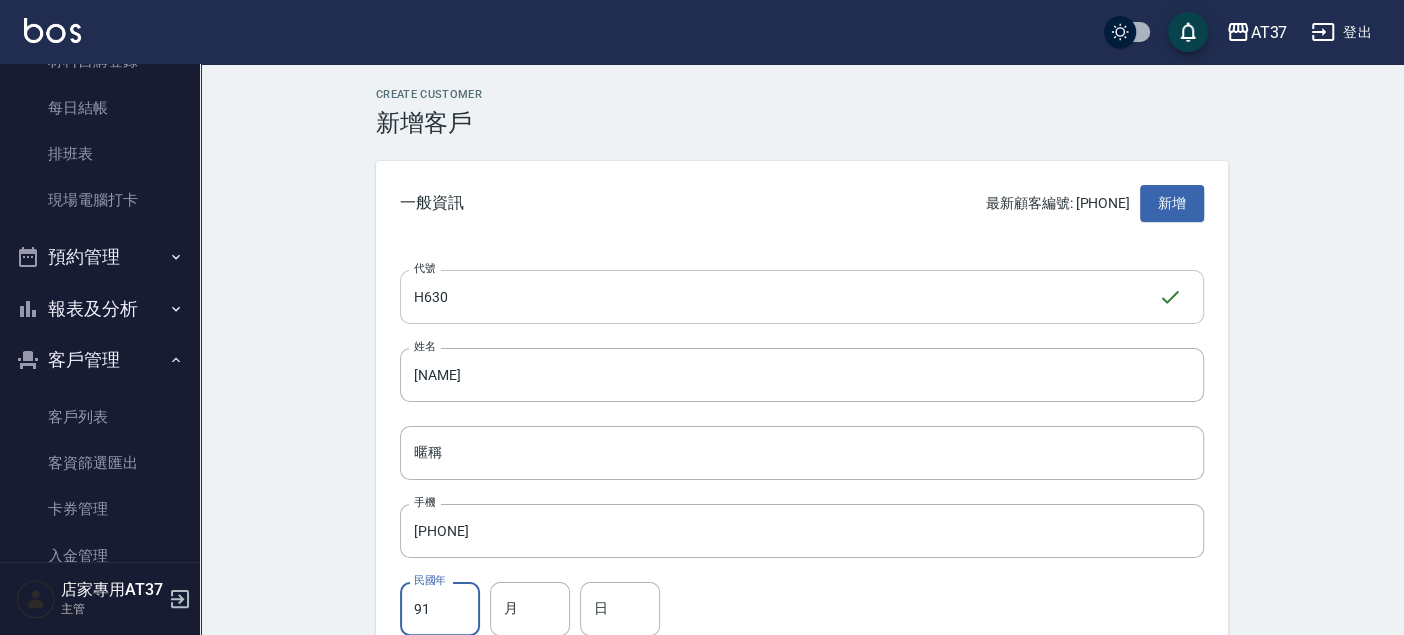 type on "91" 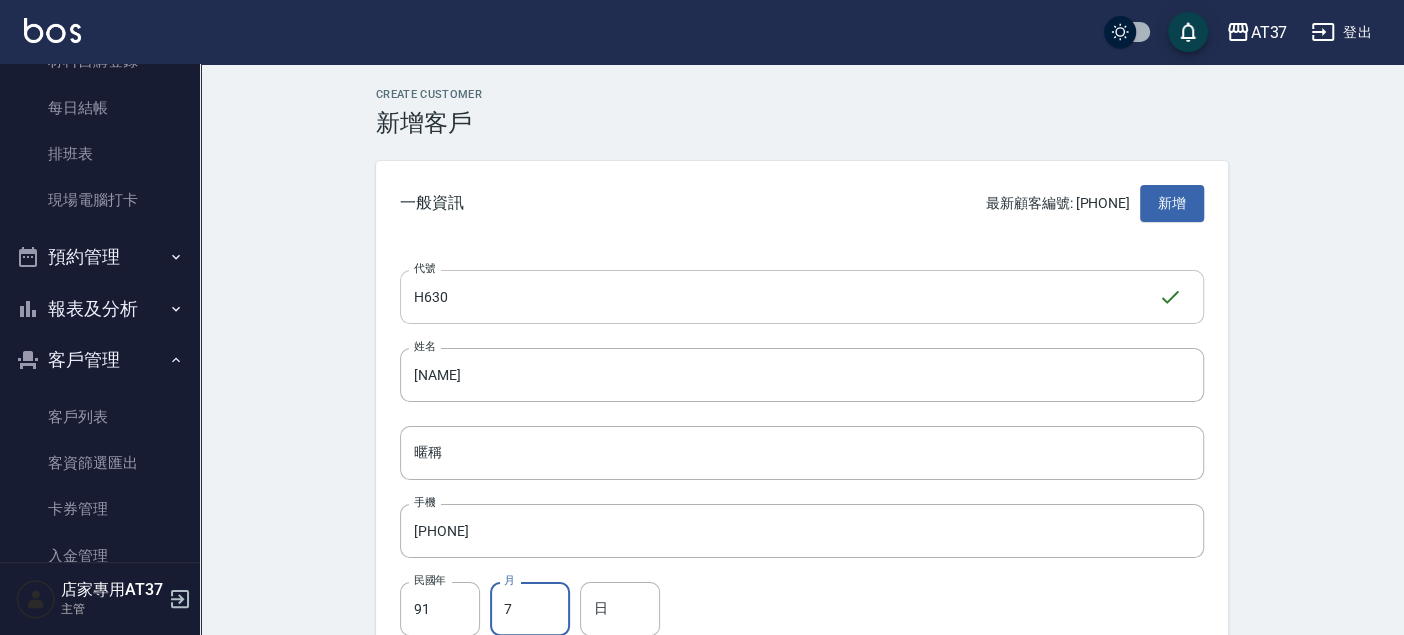 type on "7" 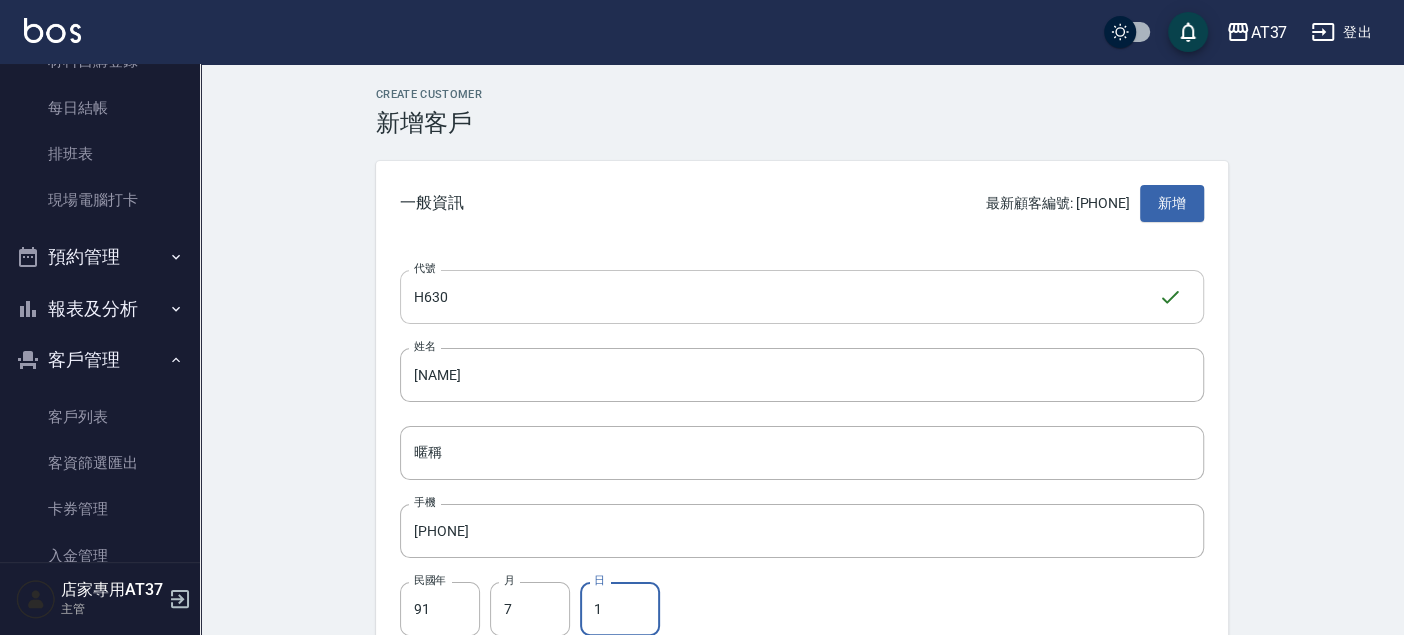 type on "1" 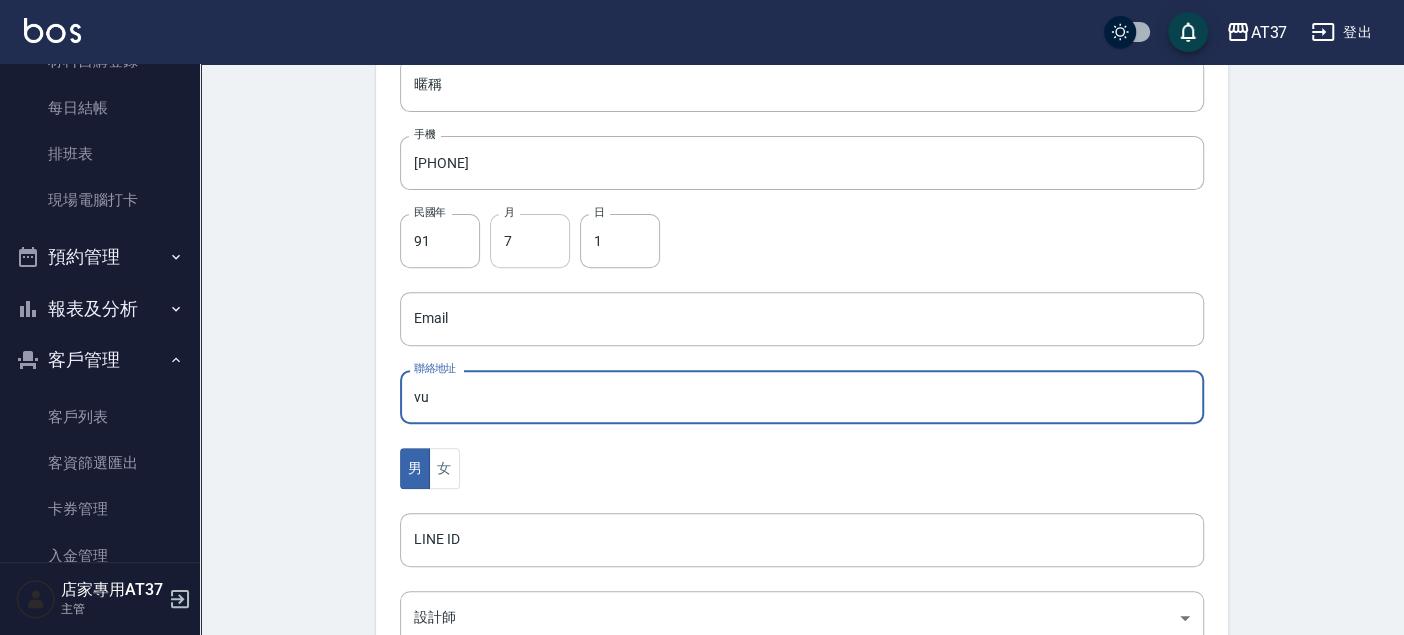 type on "v" 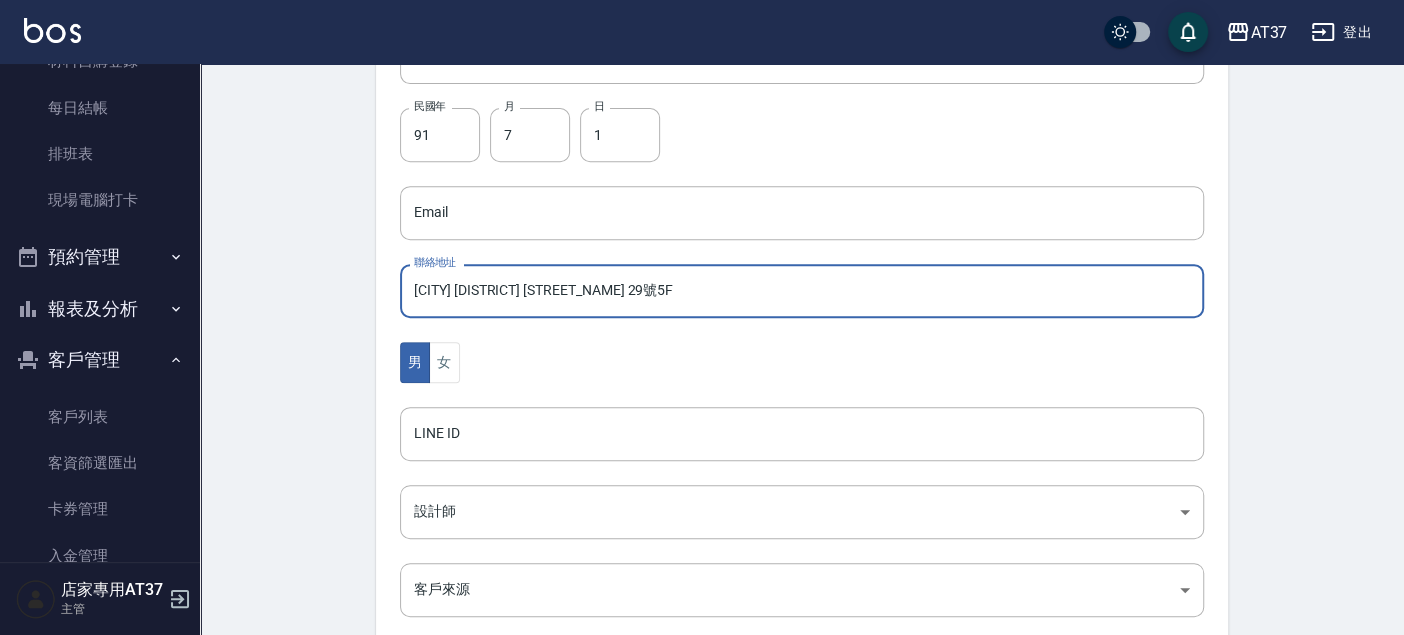 scroll, scrollTop: 591, scrollLeft: 0, axis: vertical 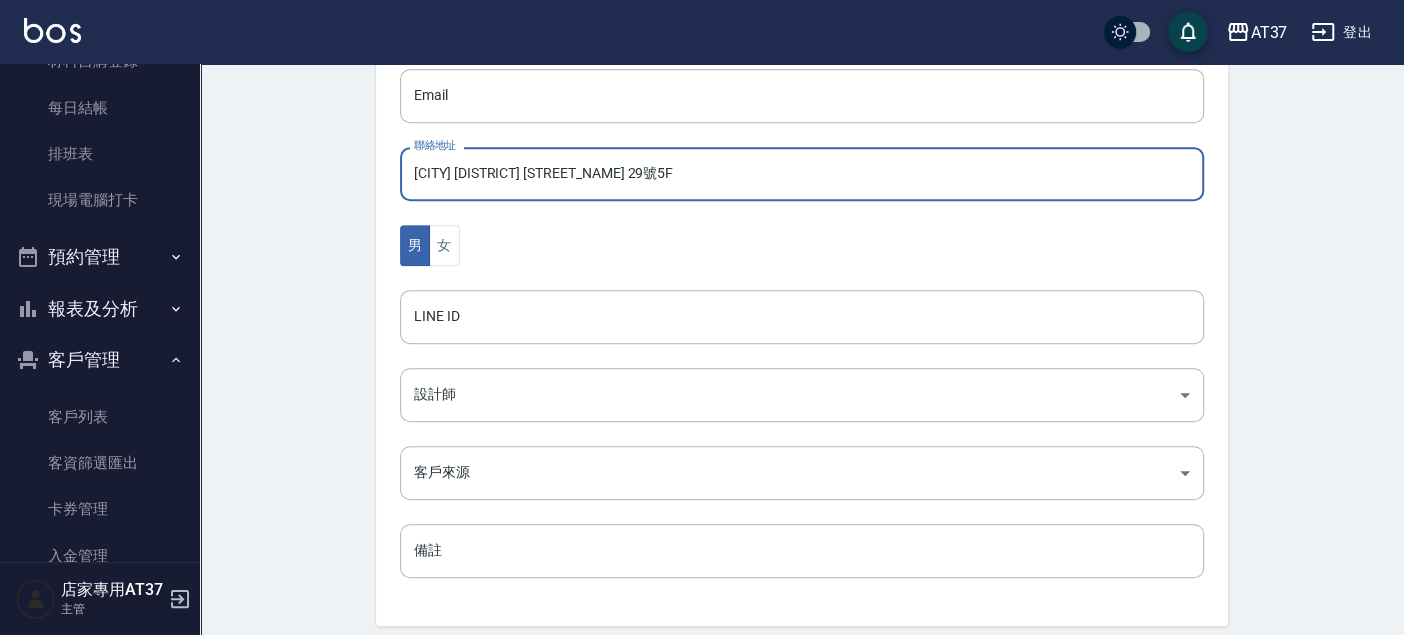 type on "[CITY] [DISTRICT] [STREET_NAME] 29號5F" 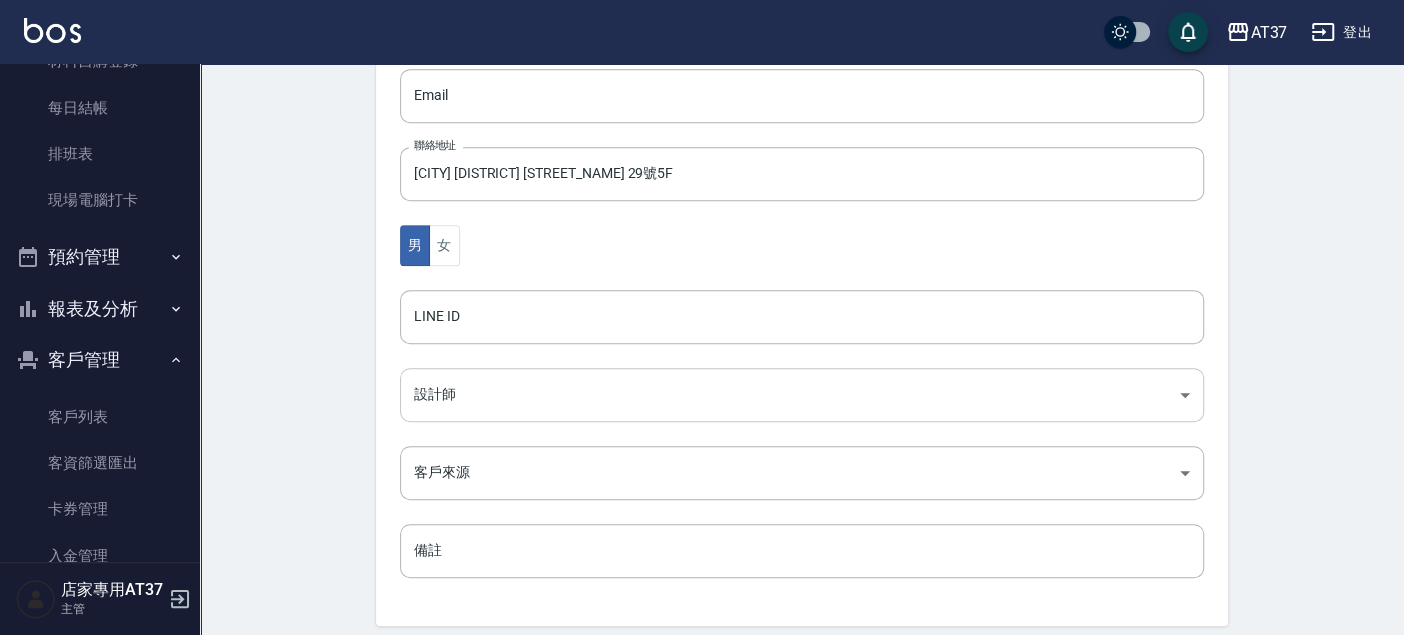 click on "[ID]" at bounding box center (702, 60) 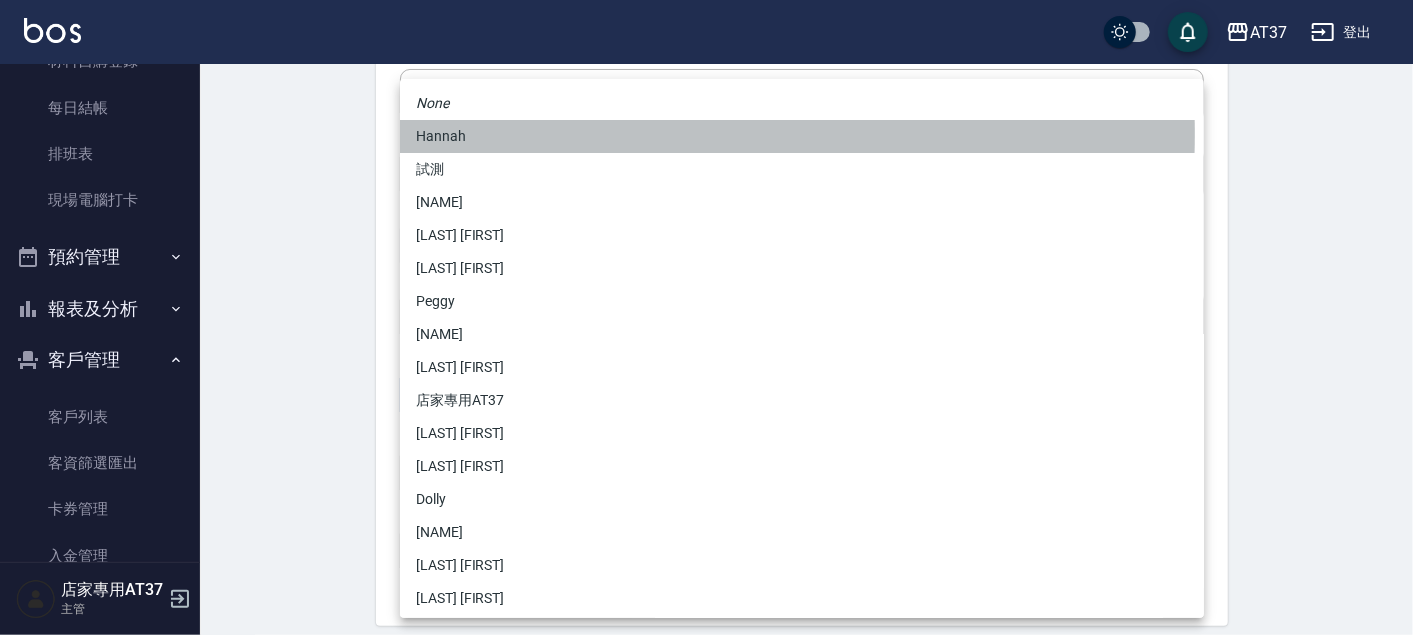 click on "Hannah" at bounding box center (802, 136) 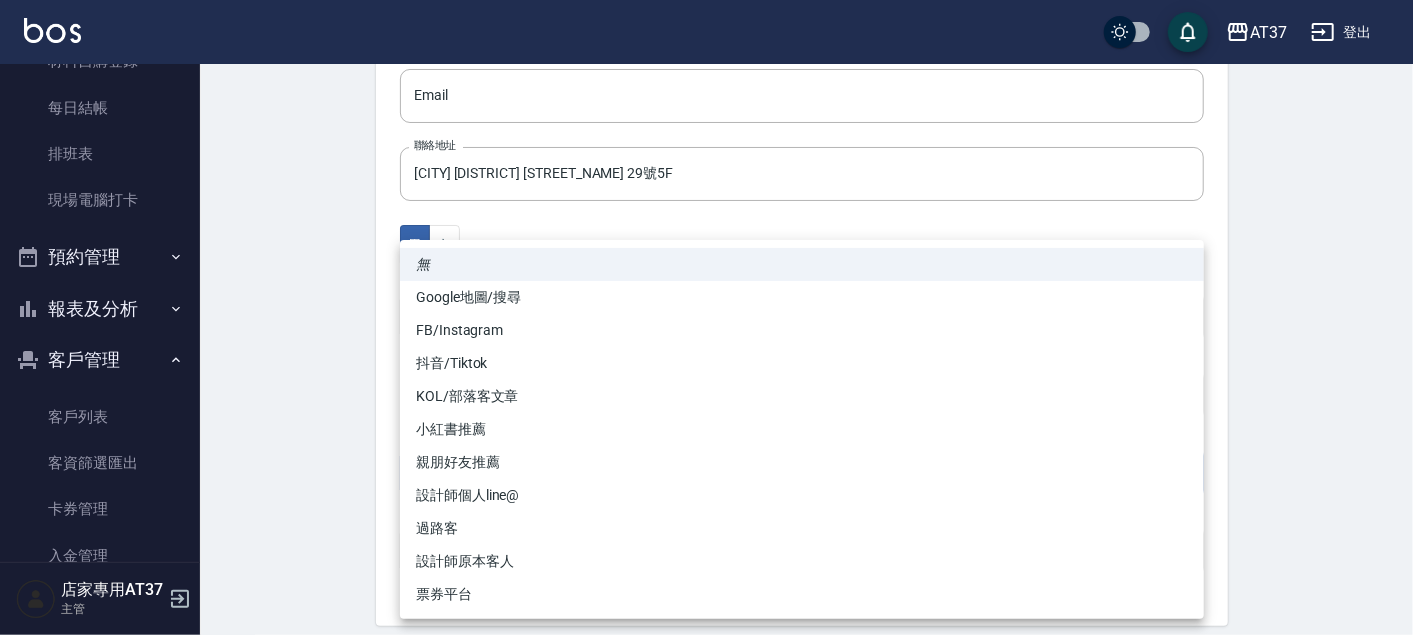 click on "[ID]" at bounding box center (706, 60) 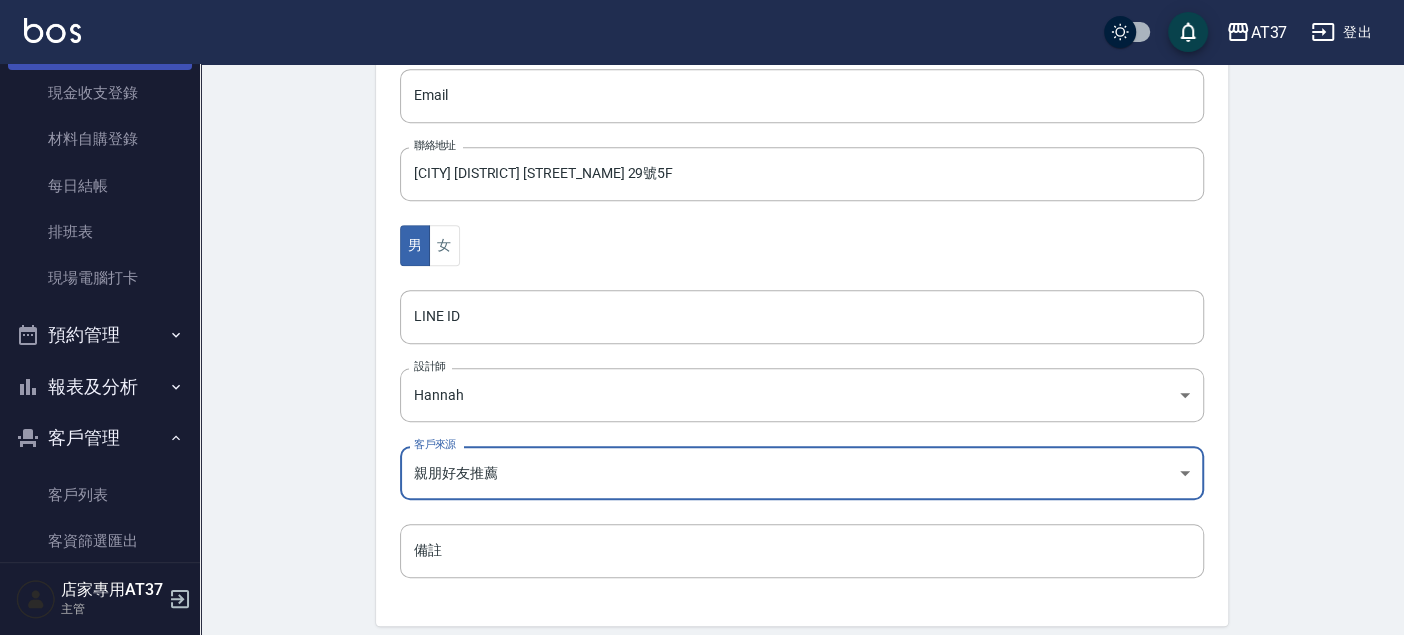 scroll, scrollTop: 0, scrollLeft: 0, axis: both 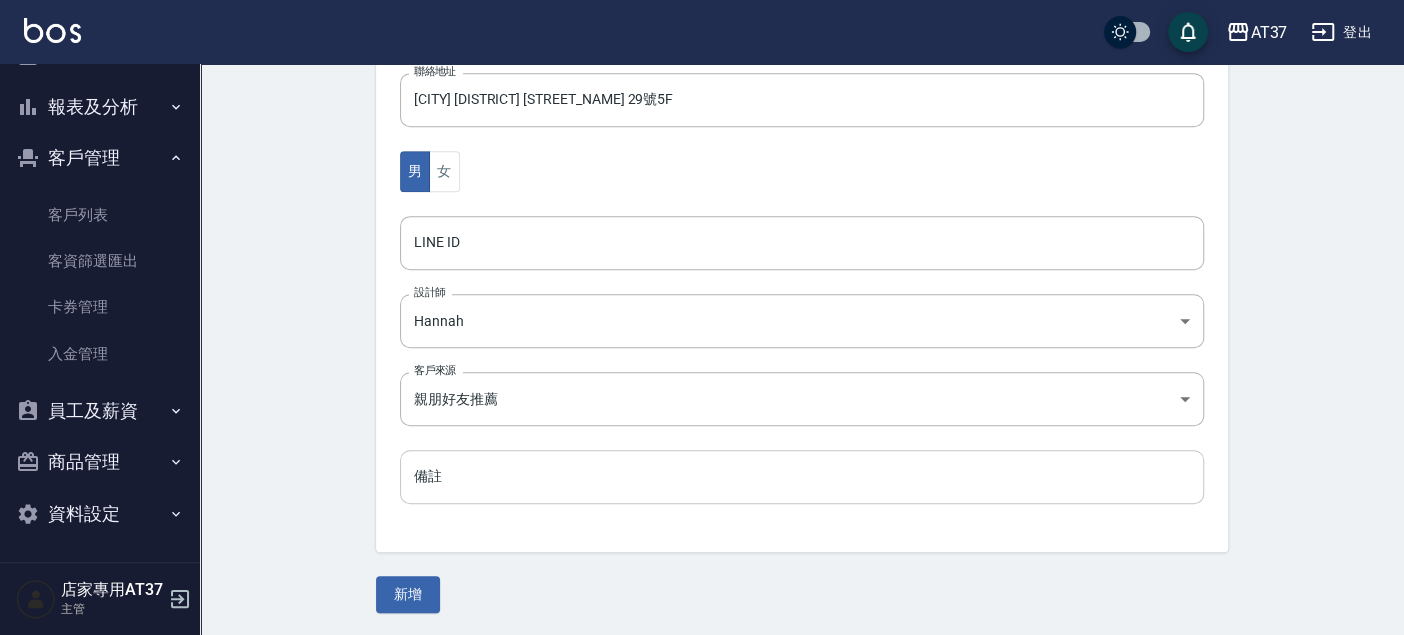 click on "備註" at bounding box center [802, 477] 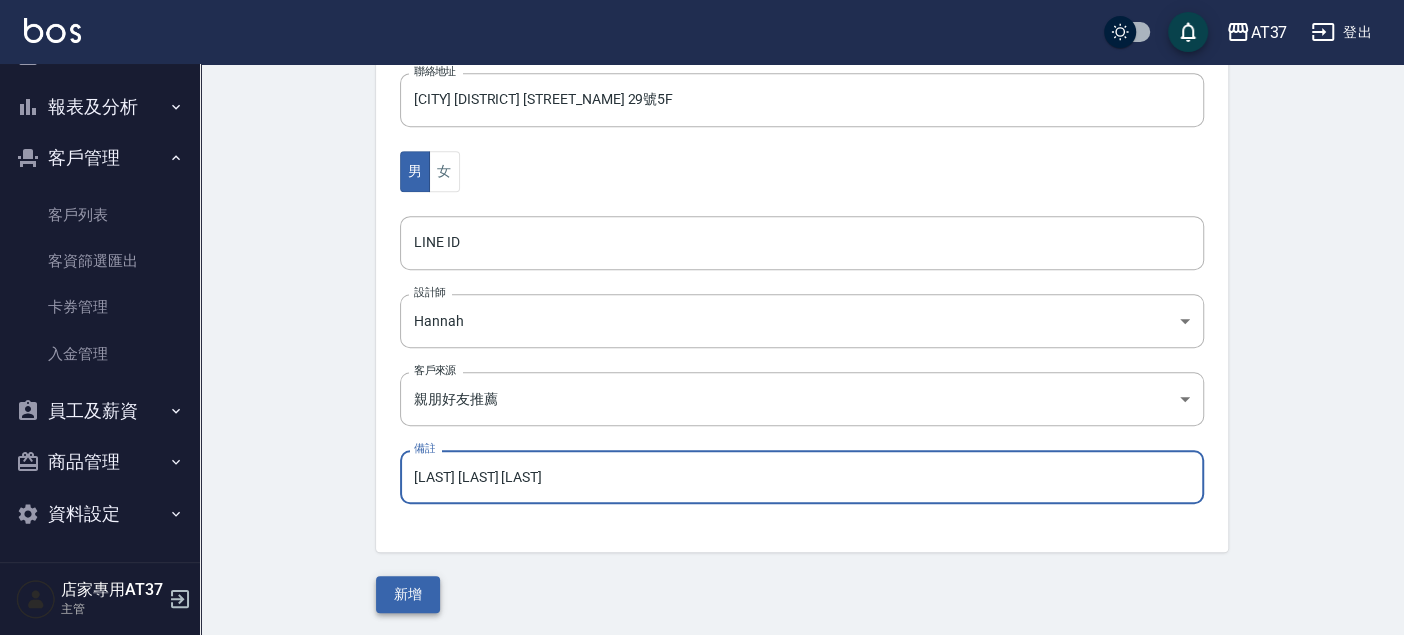 type on "[LAST] [LAST] [LAST]" 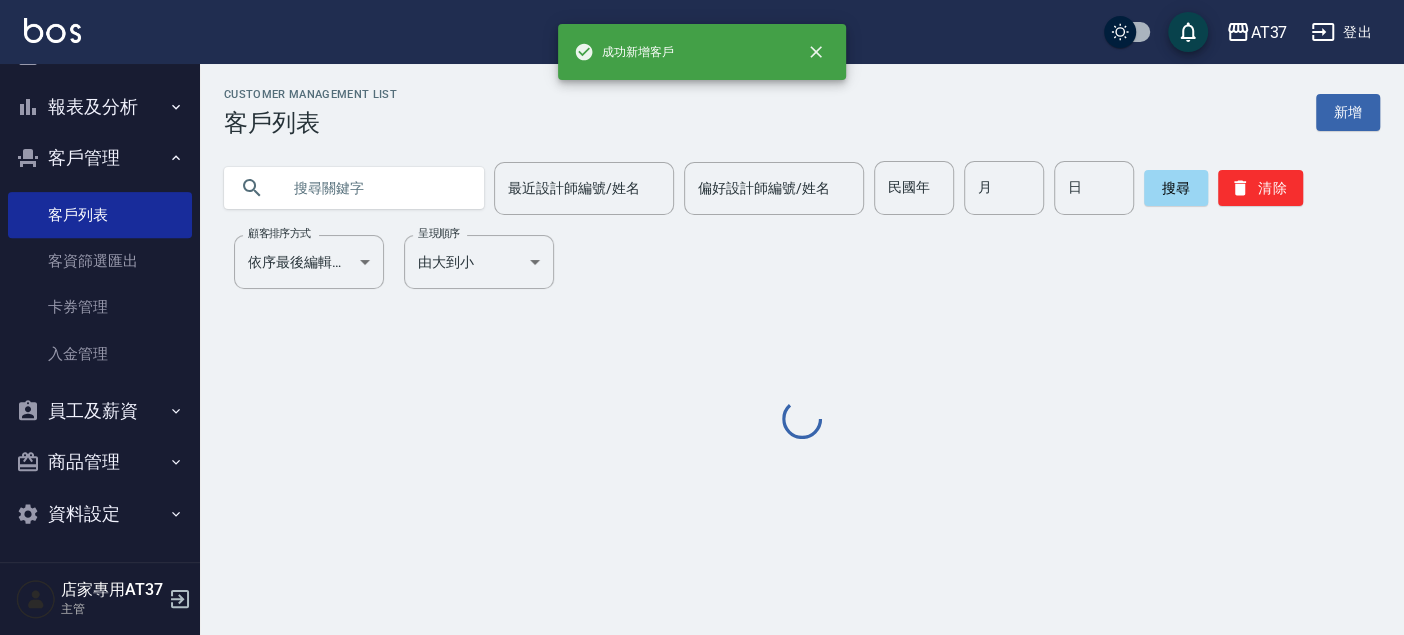 scroll, scrollTop: 0, scrollLeft: 0, axis: both 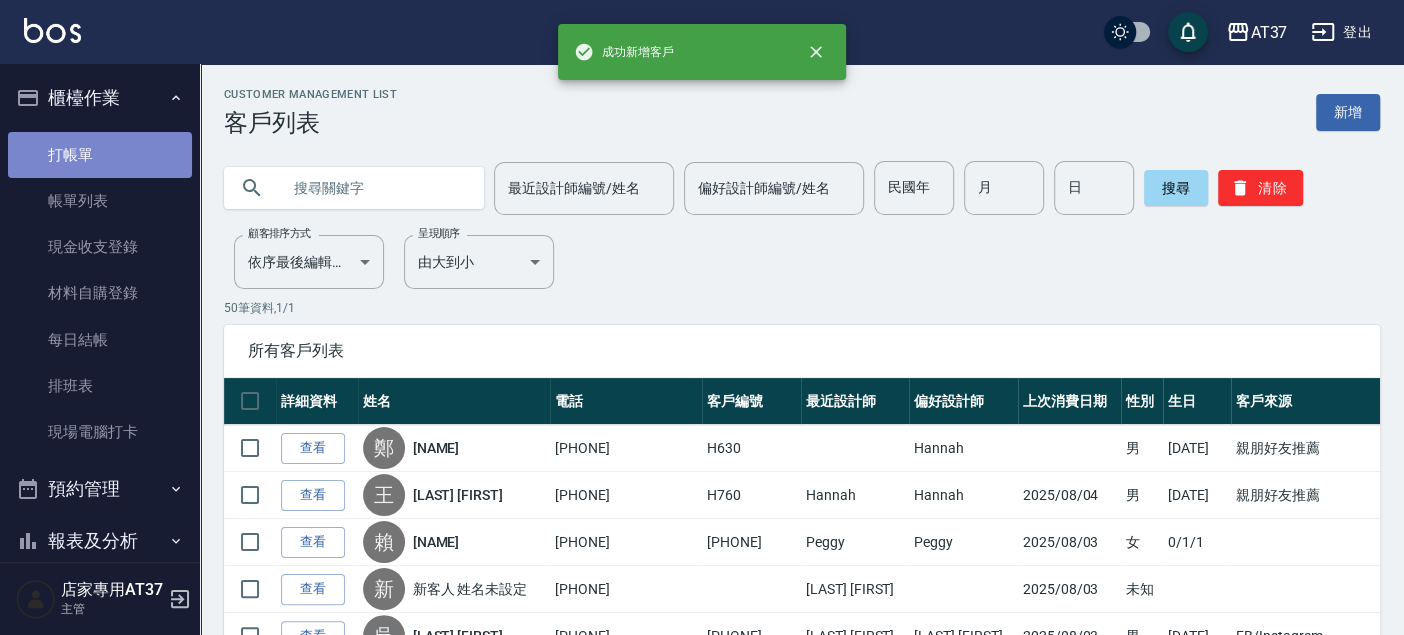 click on "打帳單" at bounding box center (100, 155) 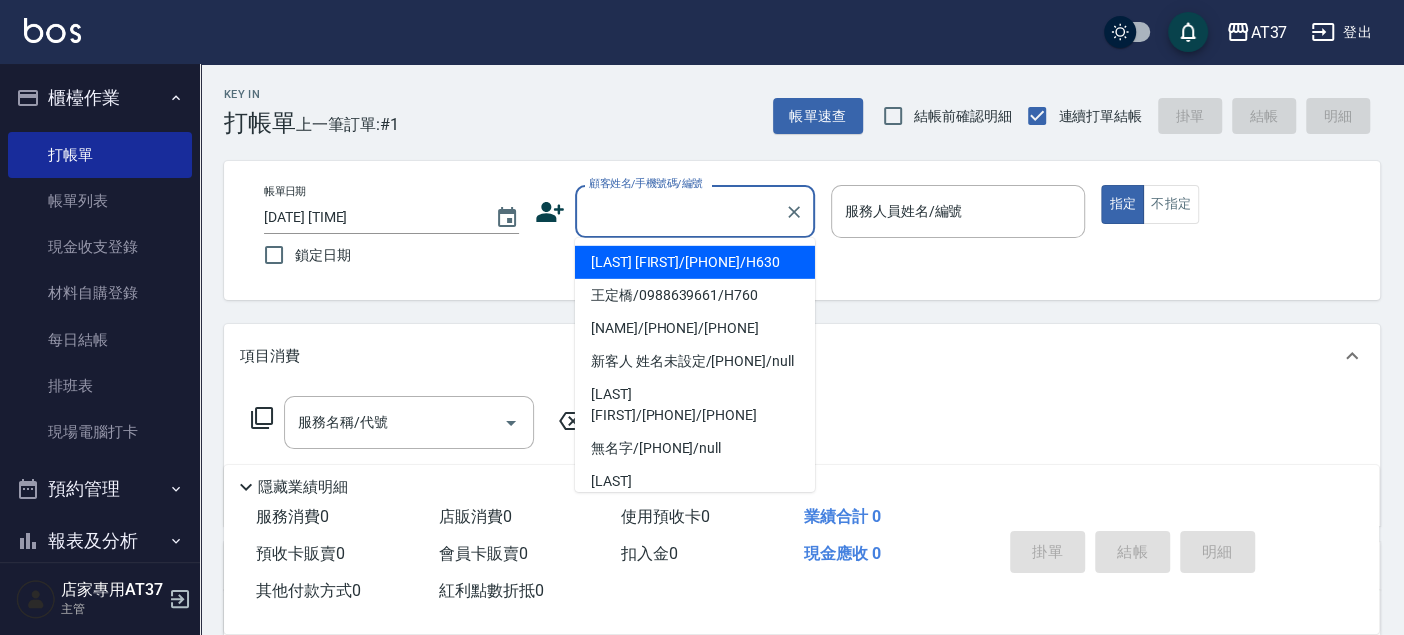 click on "顧客姓名/手機號碼/編號" at bounding box center (680, 211) 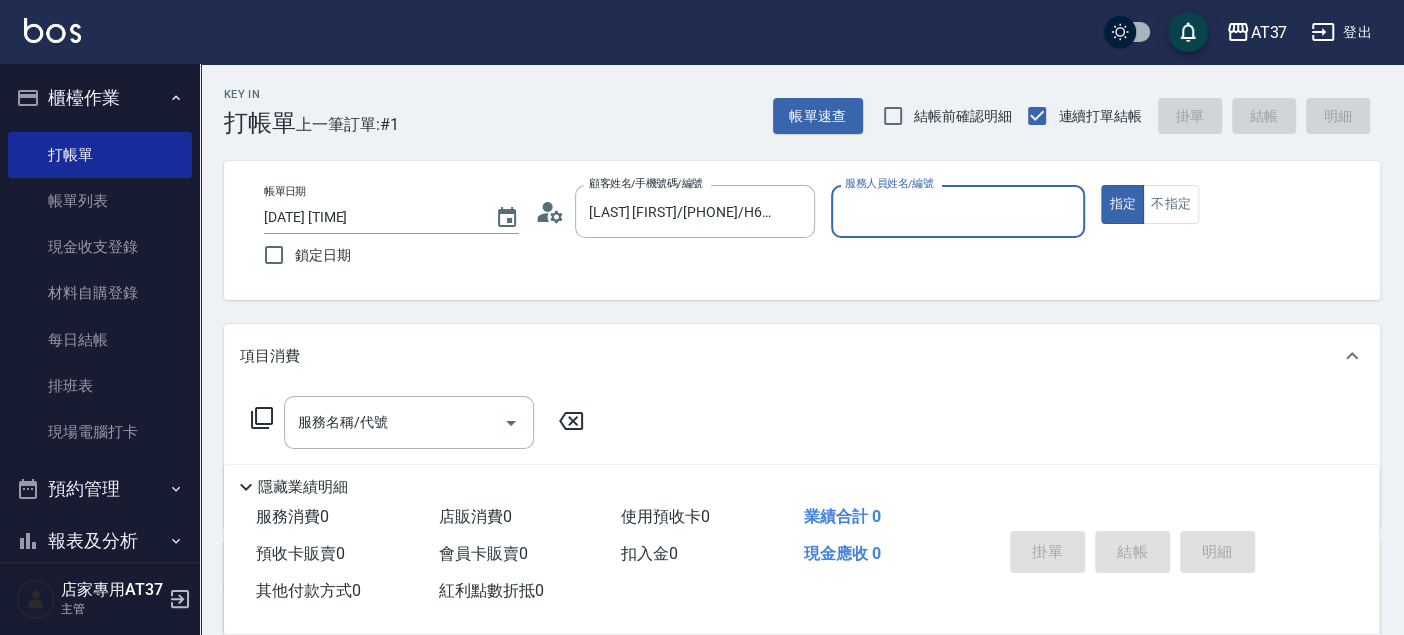 type on "Hannah-4" 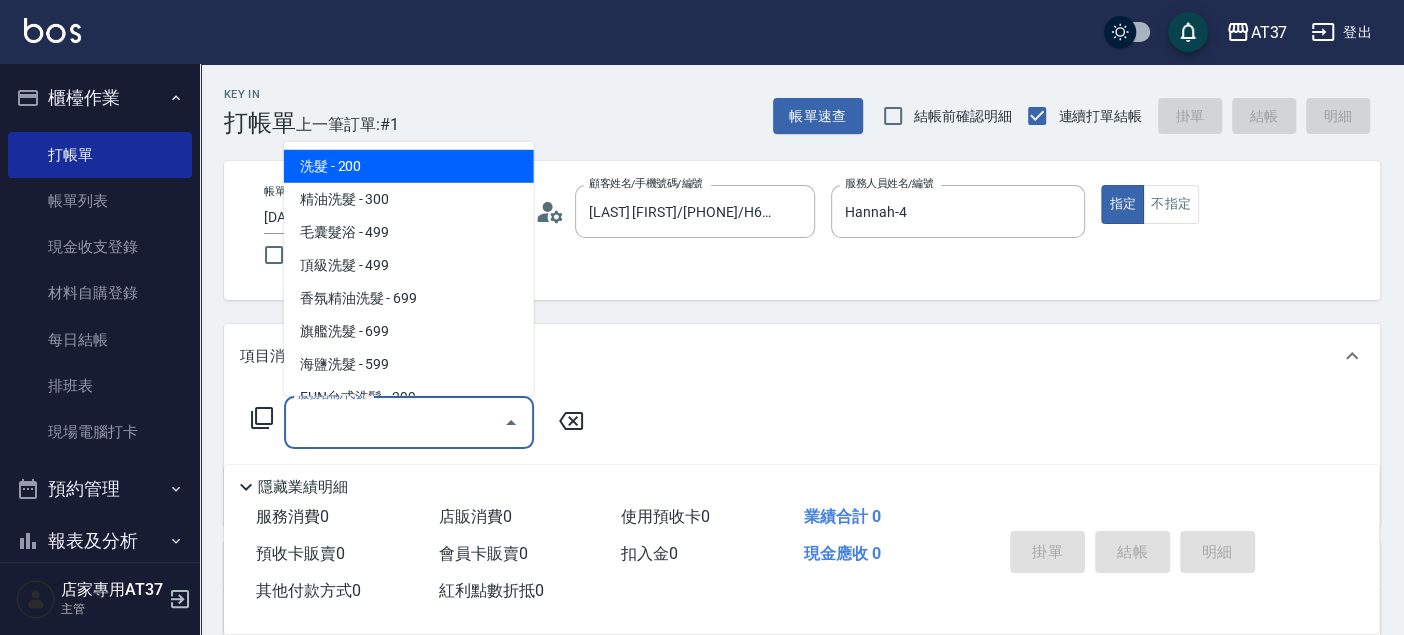 click on "服務名稱/代號" at bounding box center (394, 422) 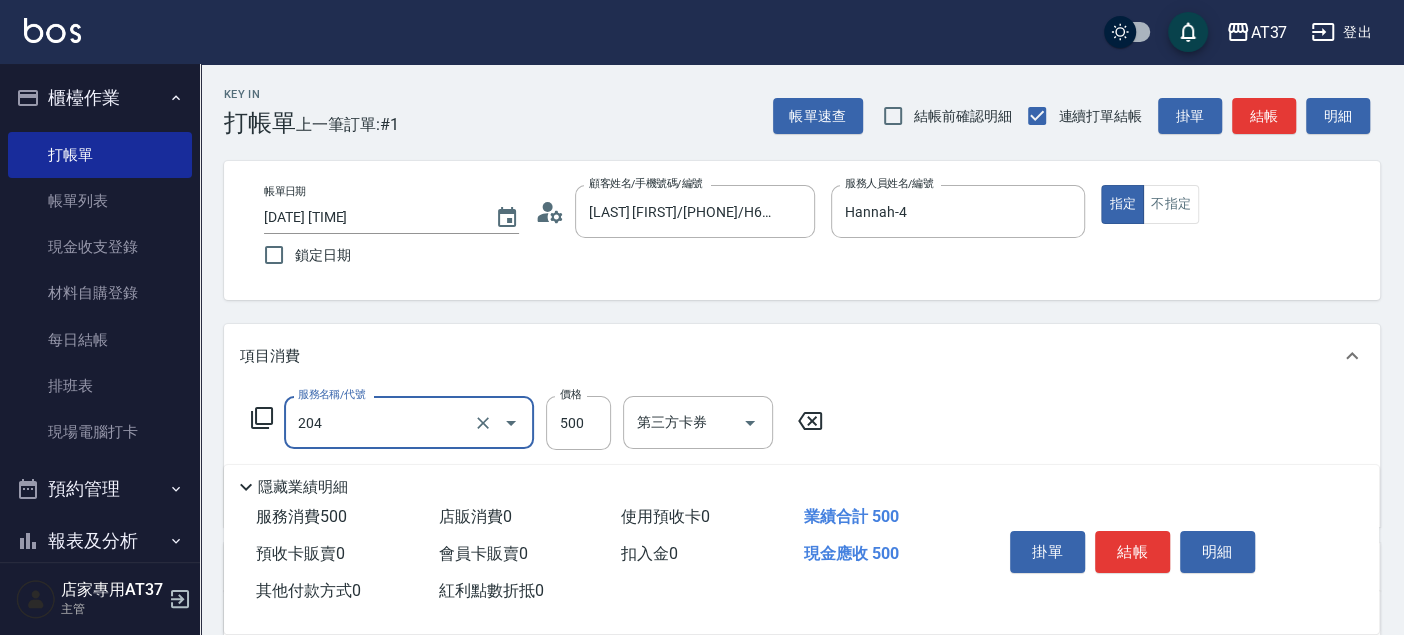 type on "A級洗+剪(204)" 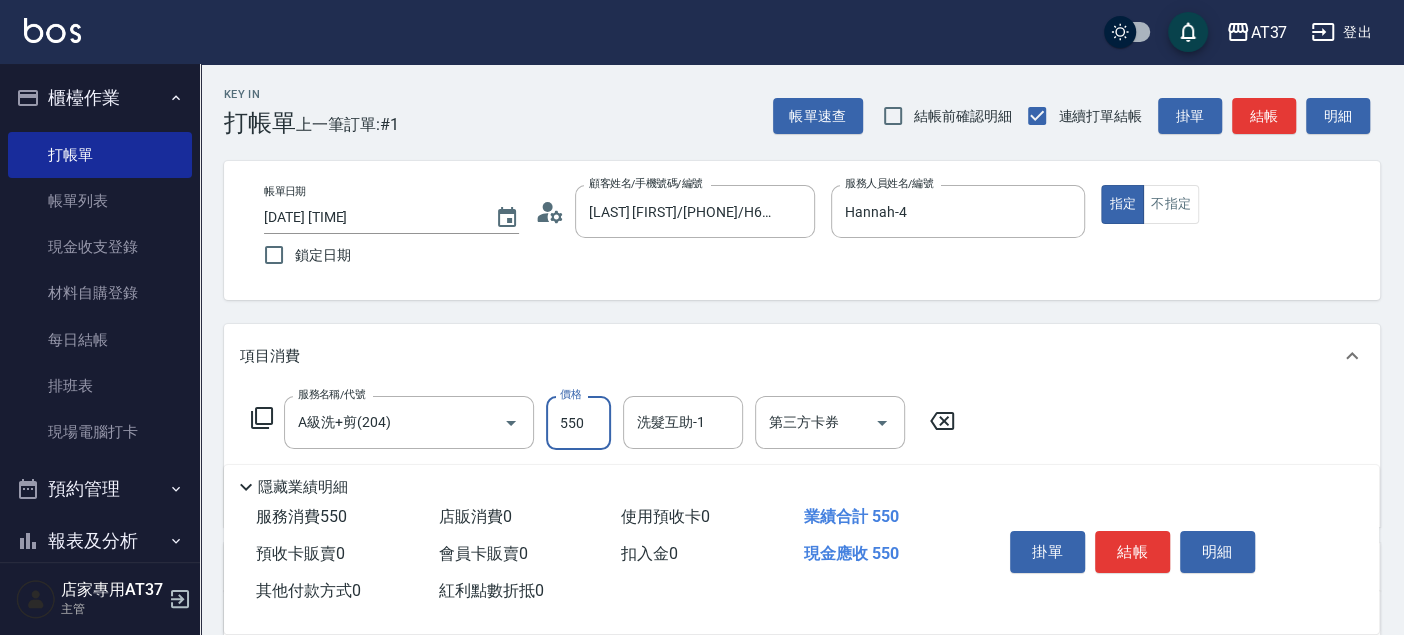 type on "550" 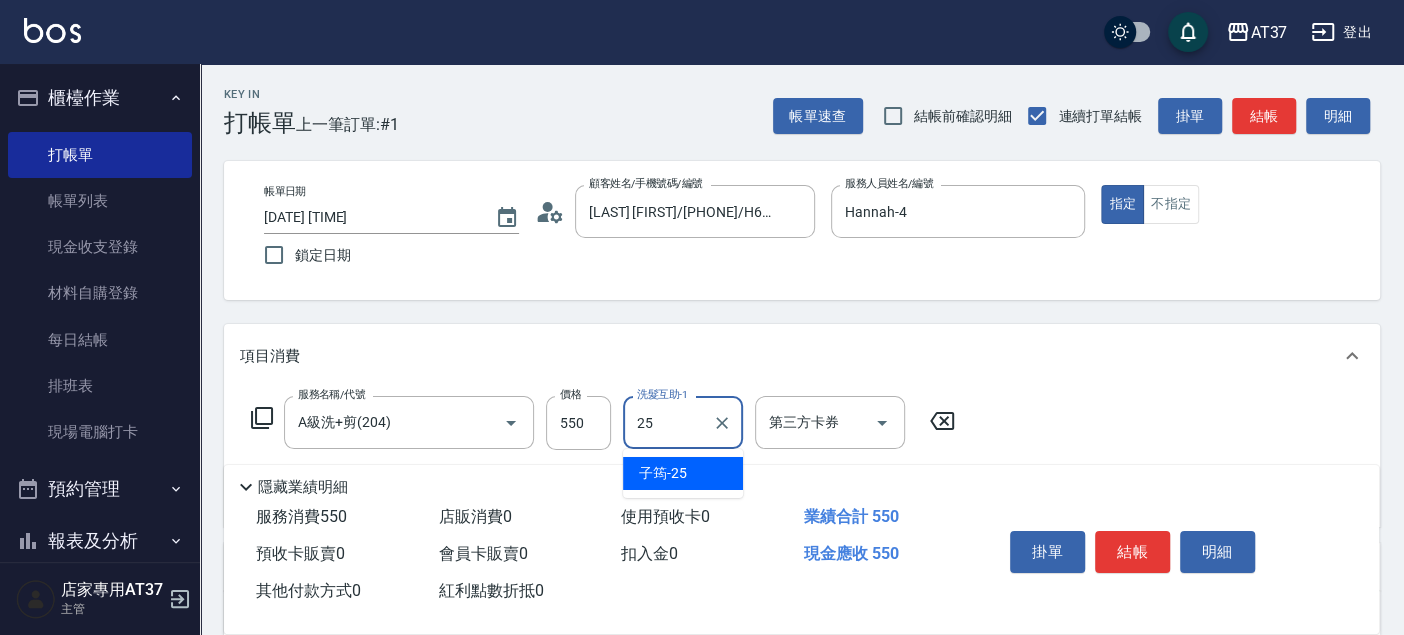 type on "子筠-25" 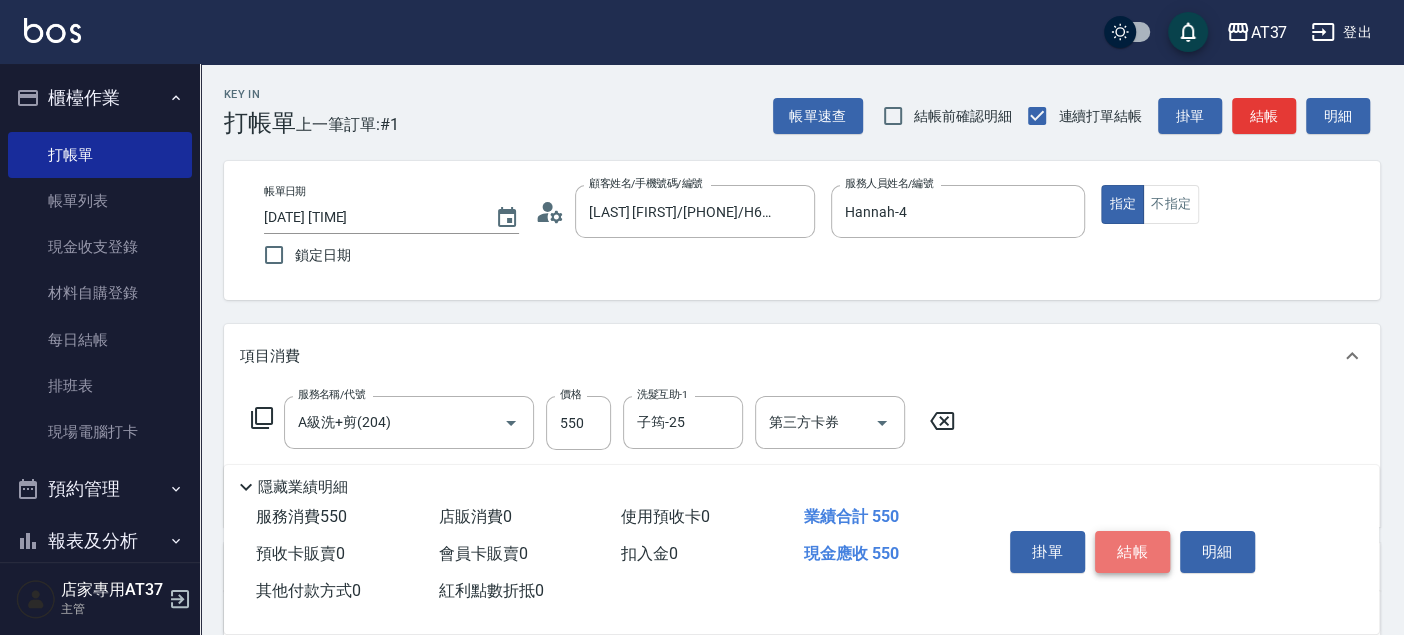 click on "結帳" at bounding box center [1132, 552] 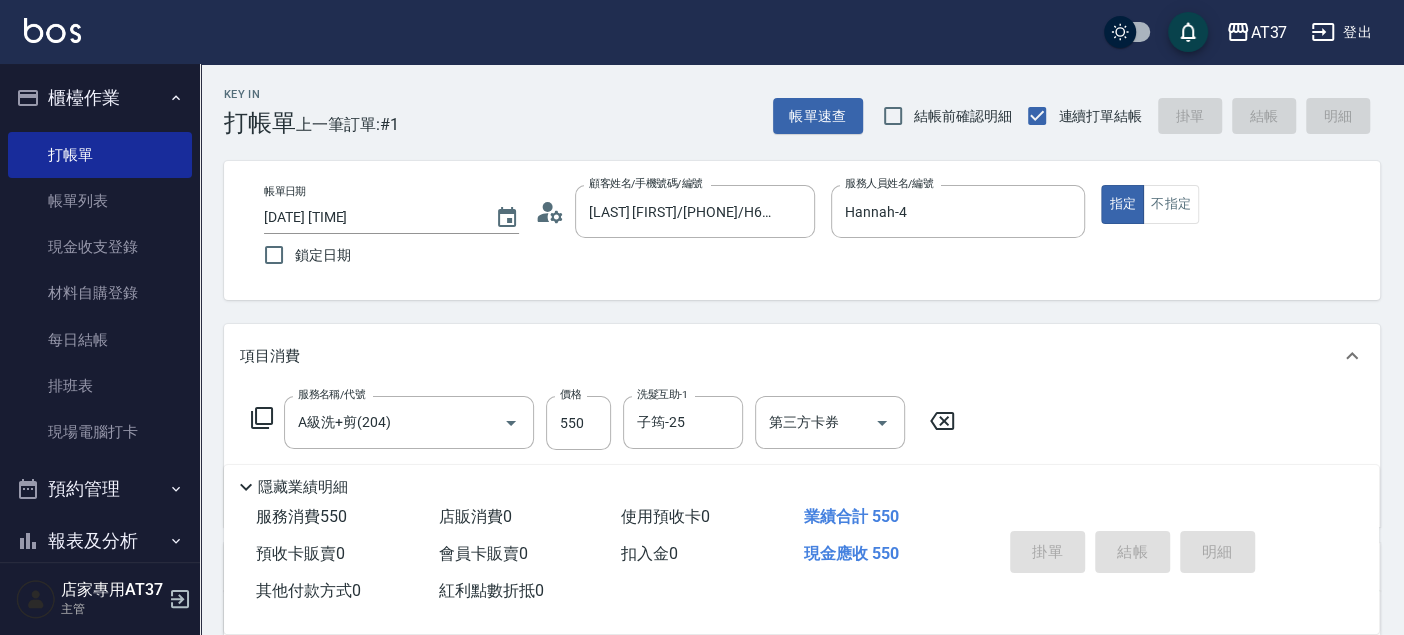 type 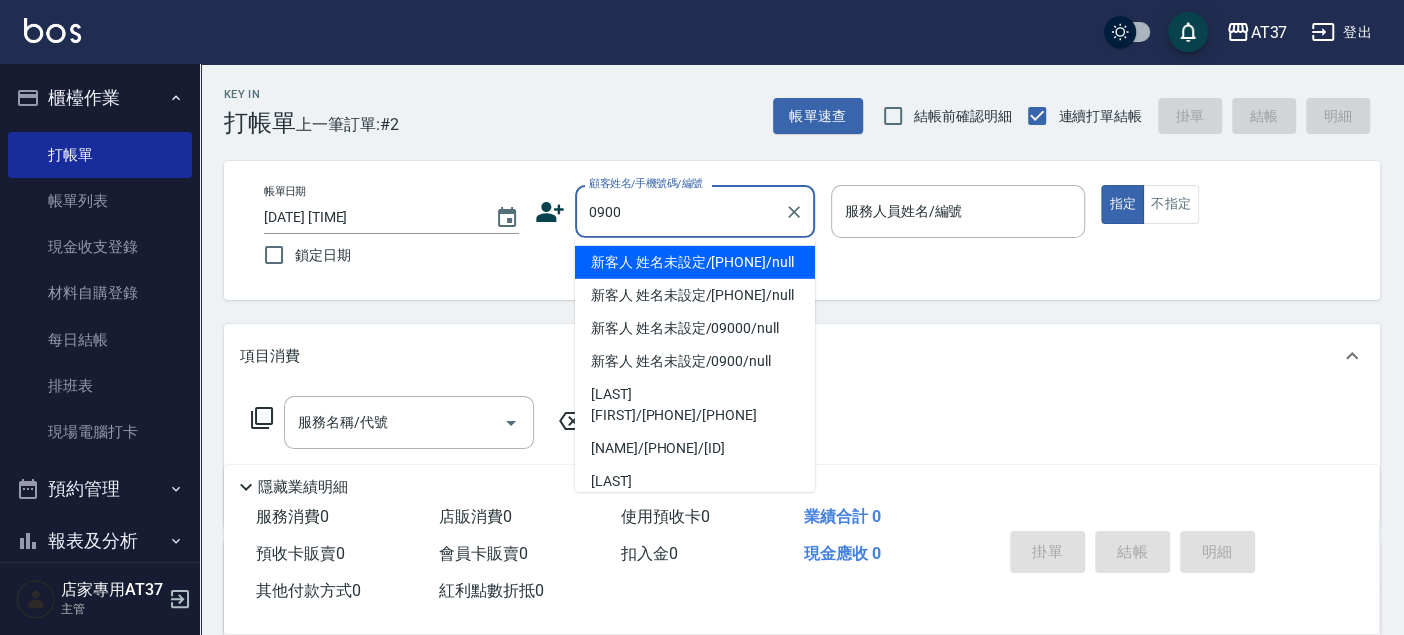 click on "新客人 姓名未設定/[PHONE]/null" at bounding box center (695, 262) 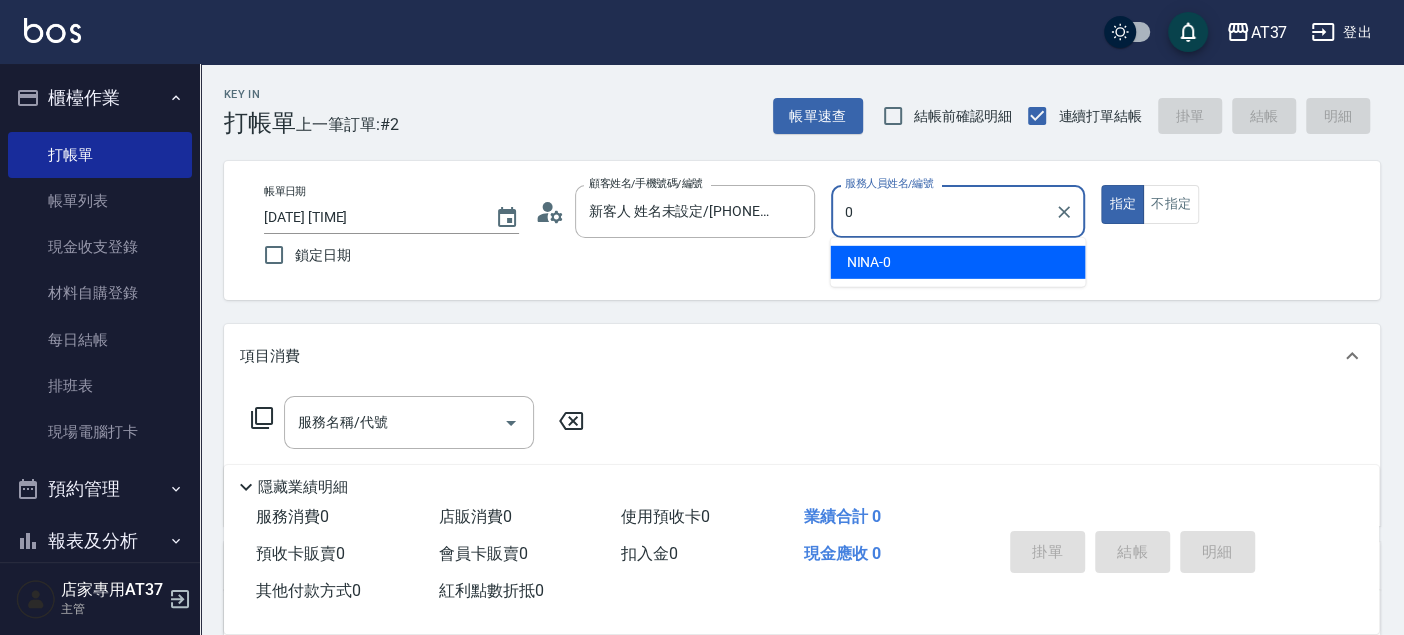 click on "NINA -0" at bounding box center (957, 262) 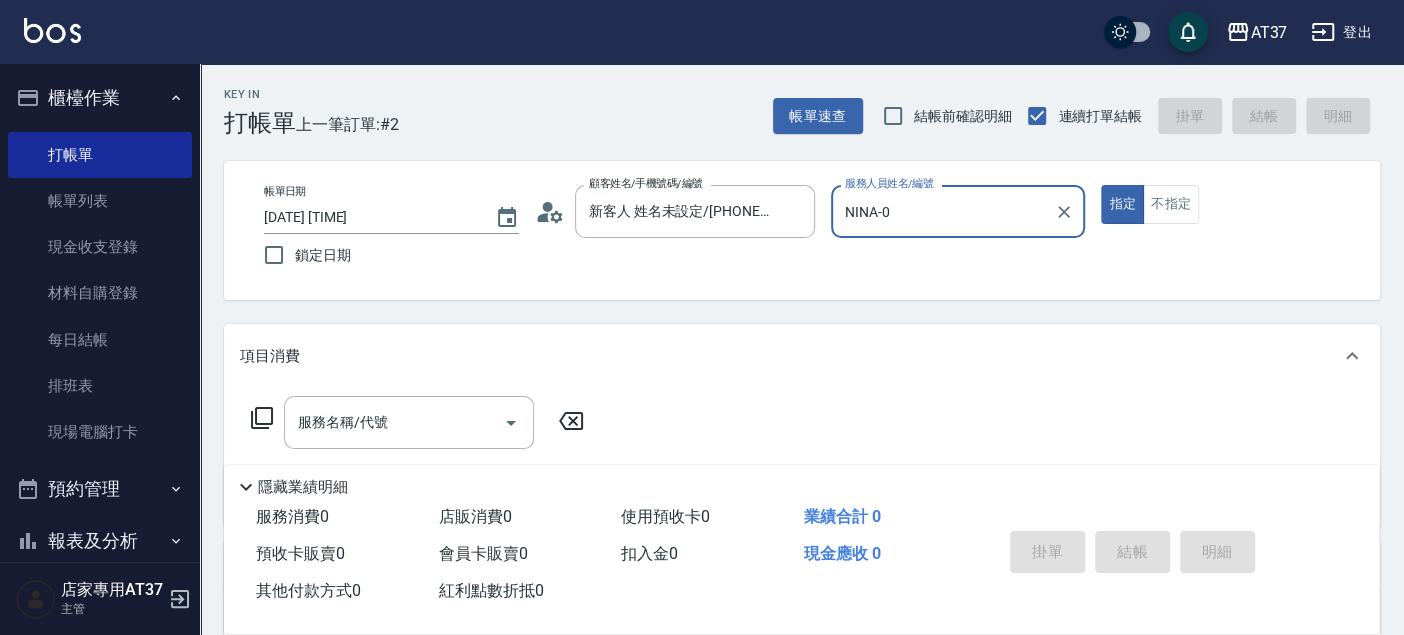 type on "NINA-0" 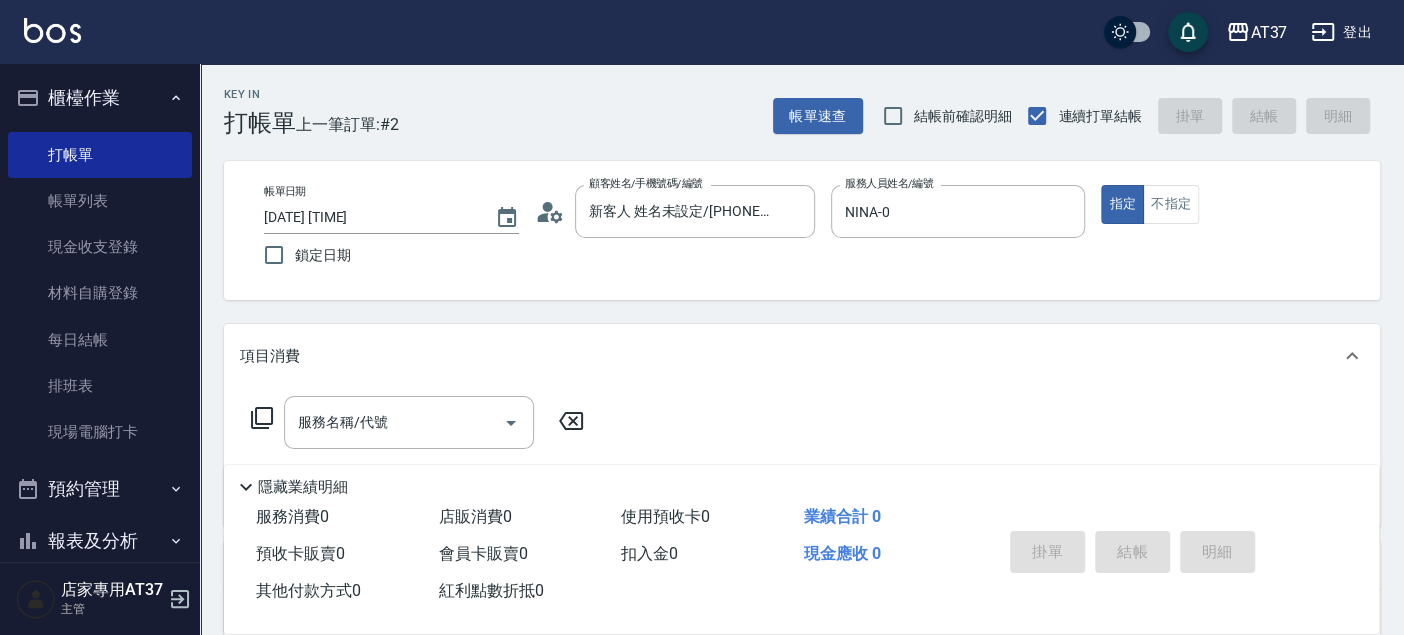 click 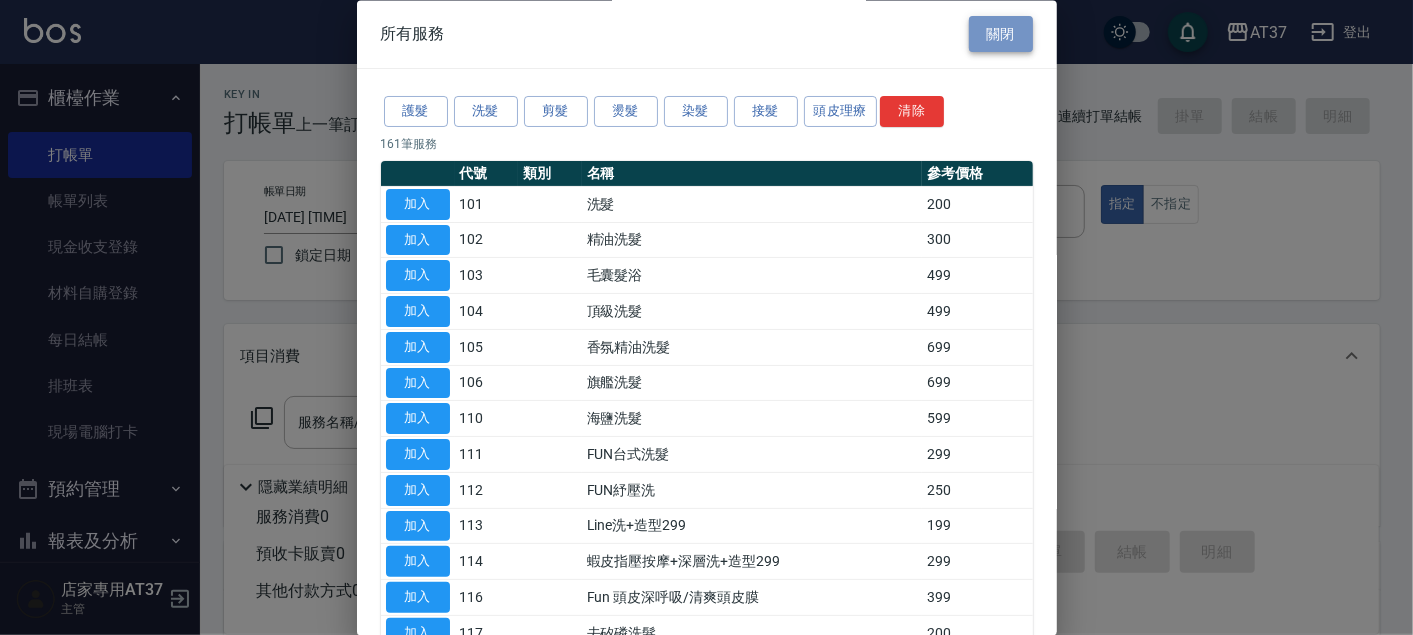 click on "關閉" at bounding box center (1001, 34) 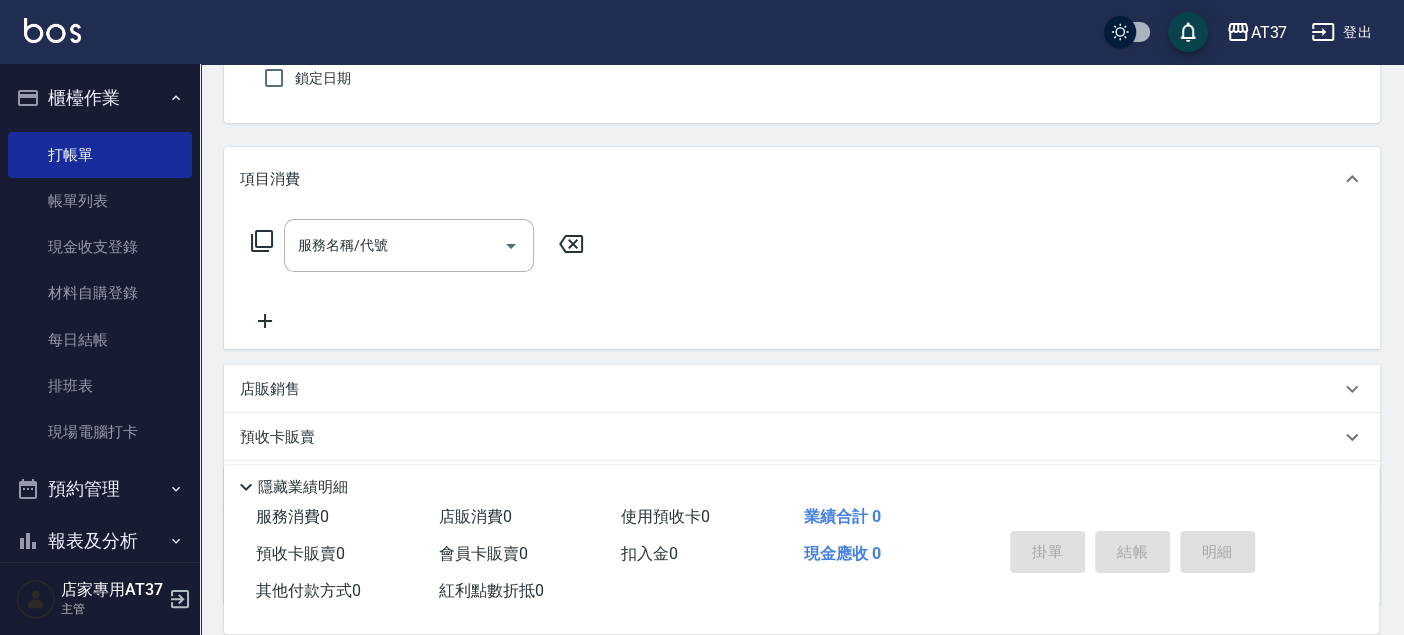 scroll, scrollTop: 222, scrollLeft: 0, axis: vertical 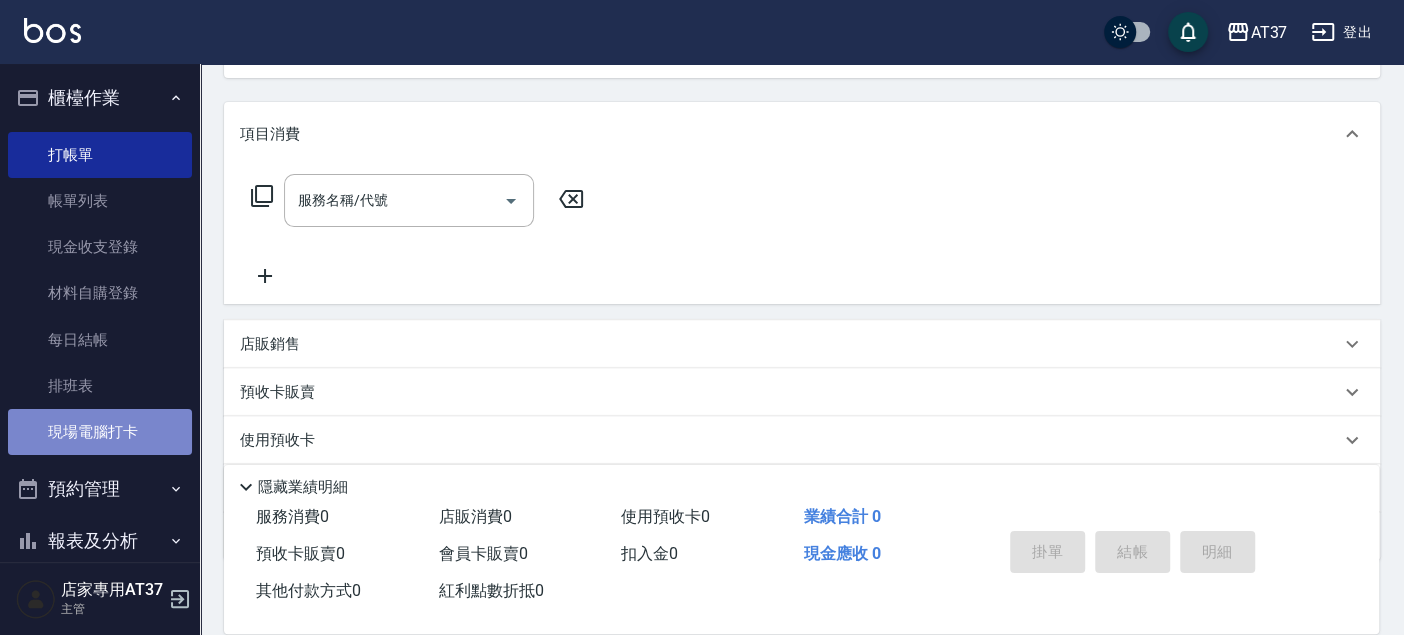 click on "現場電腦打卡" at bounding box center [100, 432] 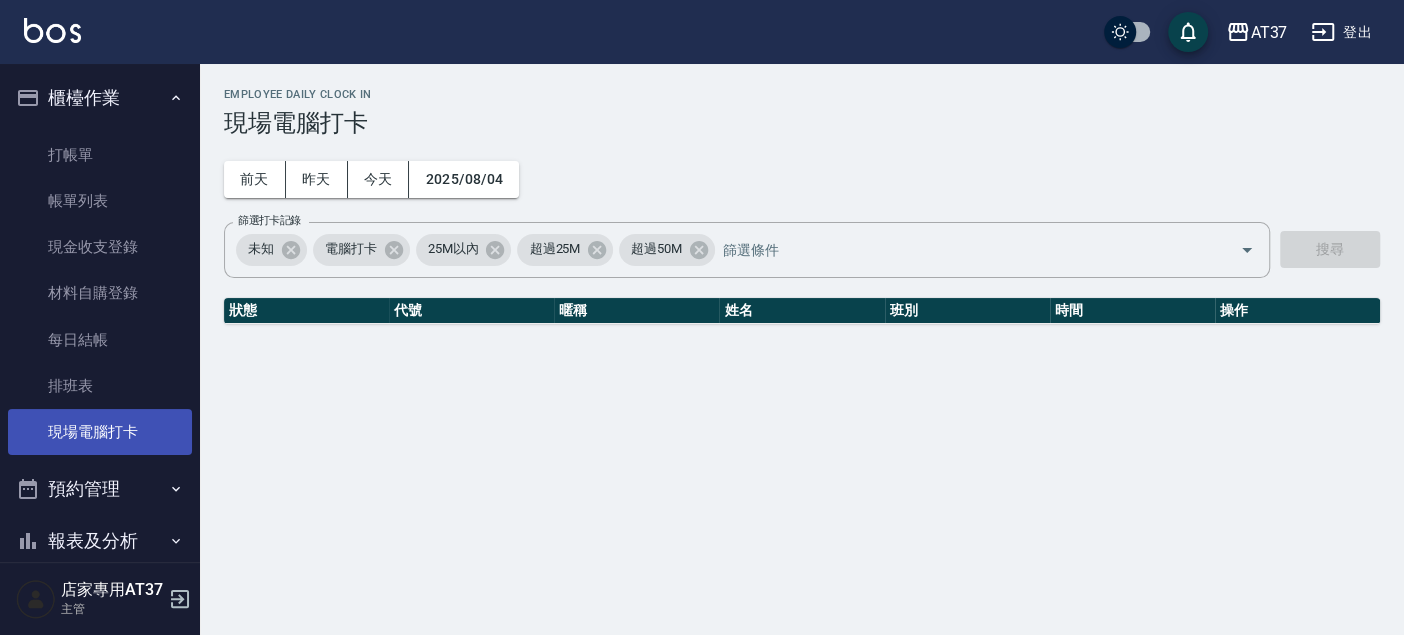 scroll, scrollTop: 0, scrollLeft: 0, axis: both 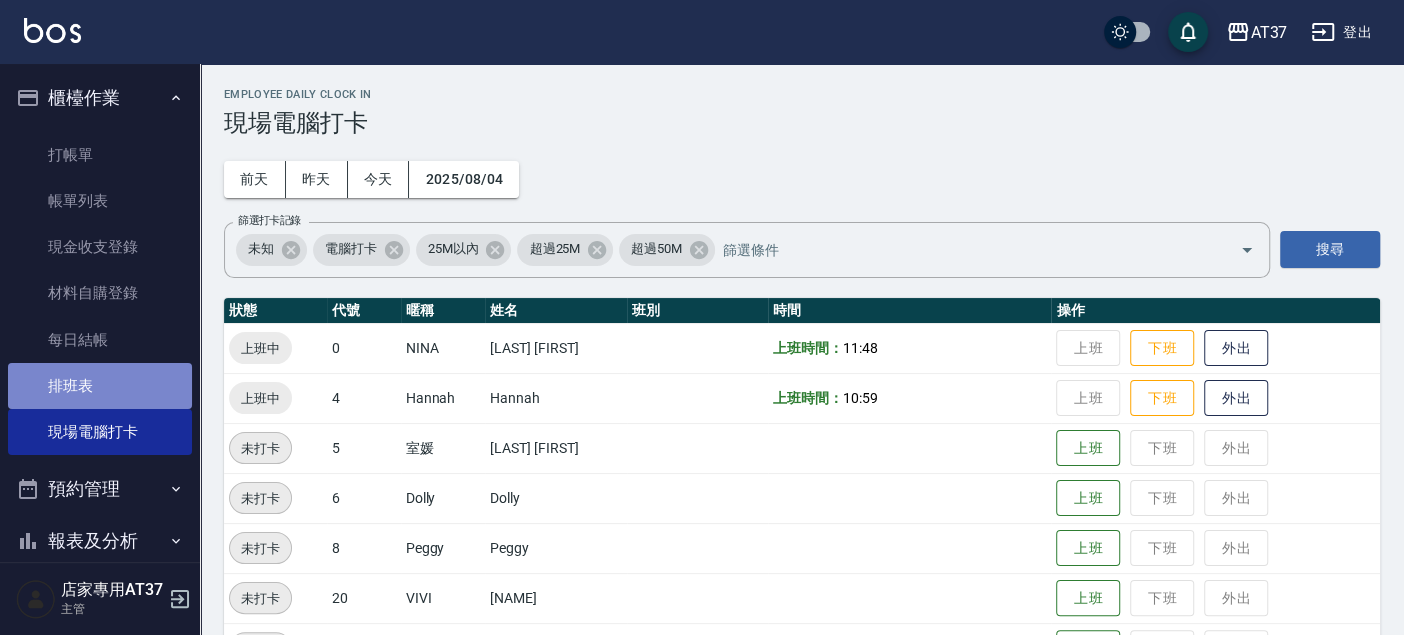 click on "排班表" at bounding box center [100, 386] 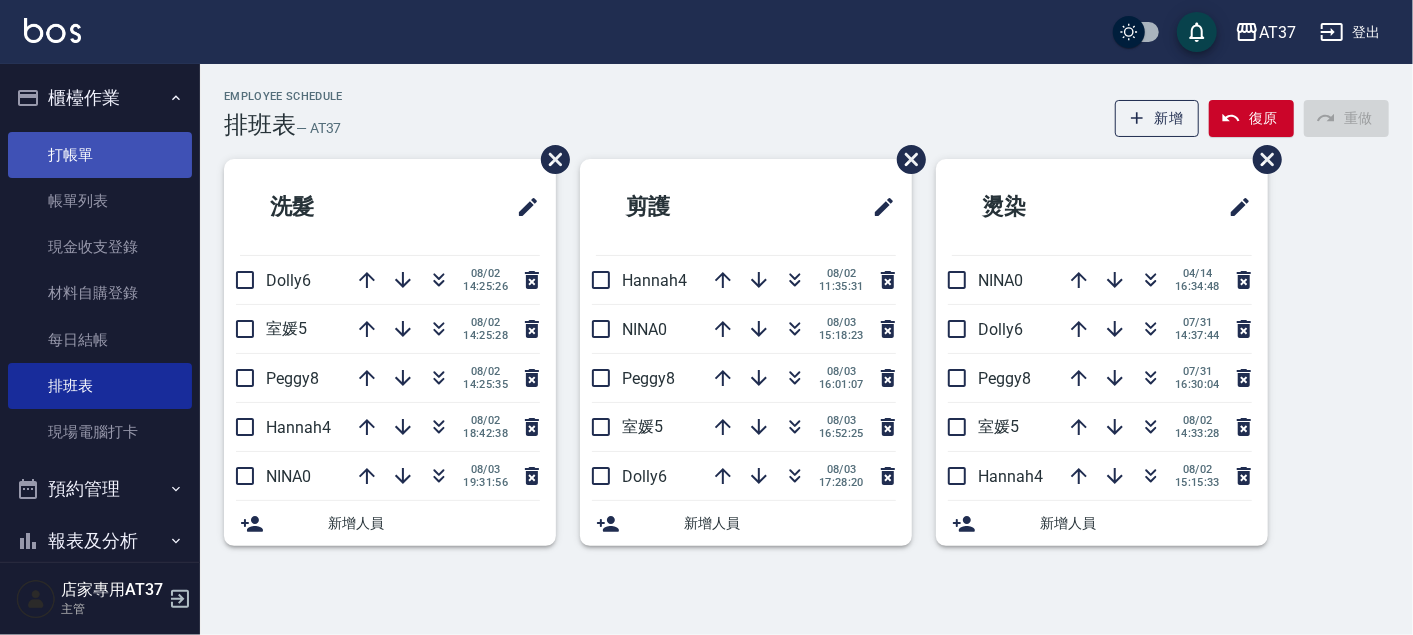 click on "打帳單" at bounding box center (100, 155) 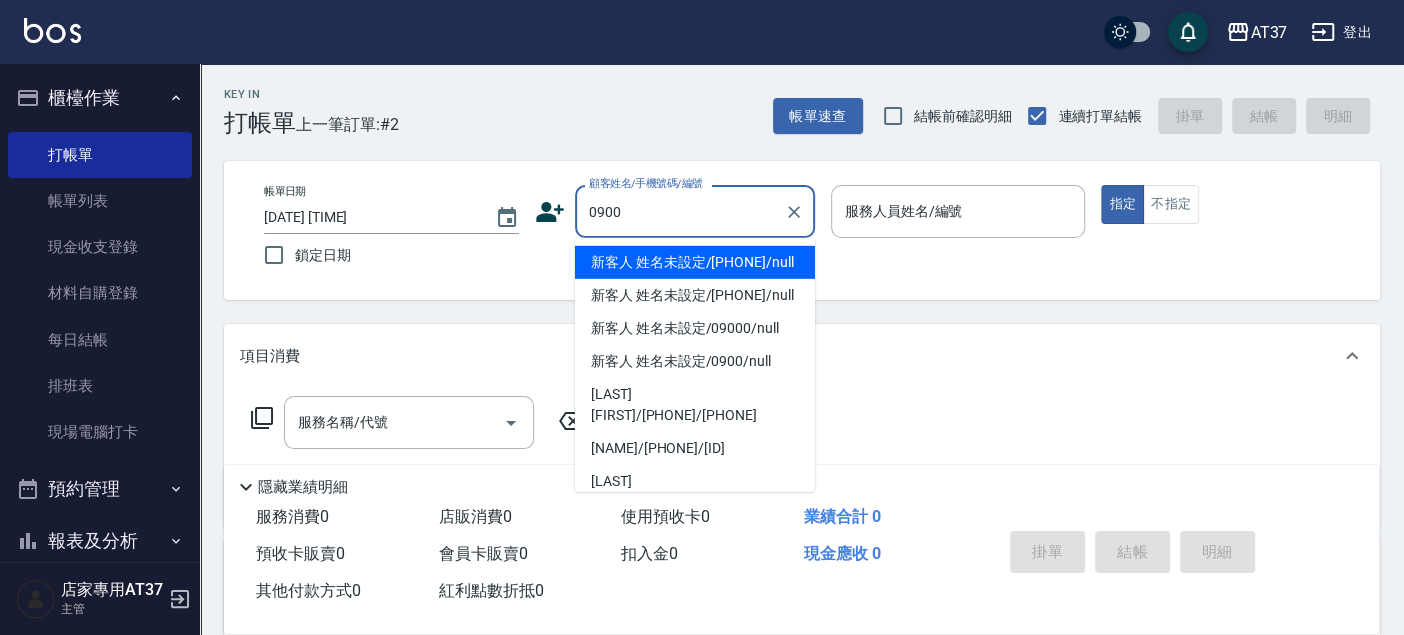 click on "新客人 姓名未設定/[PHONE]/null" at bounding box center (695, 262) 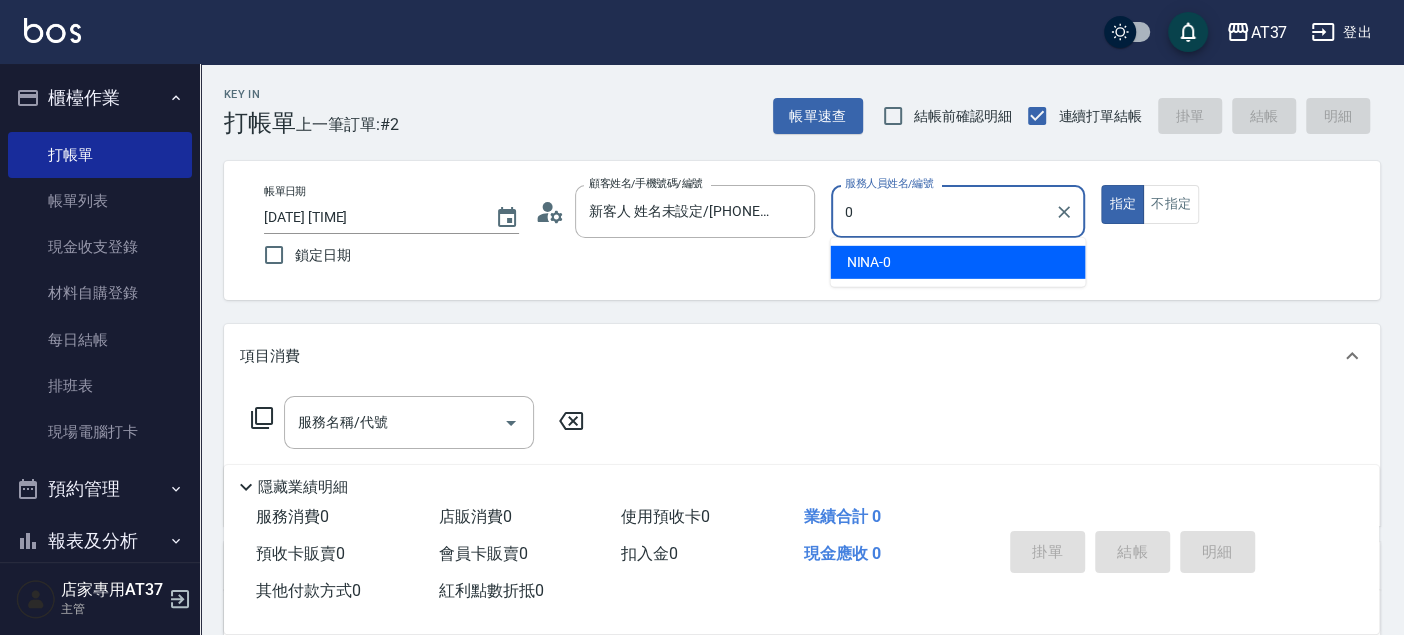 click on "NINA -0" at bounding box center [957, 262] 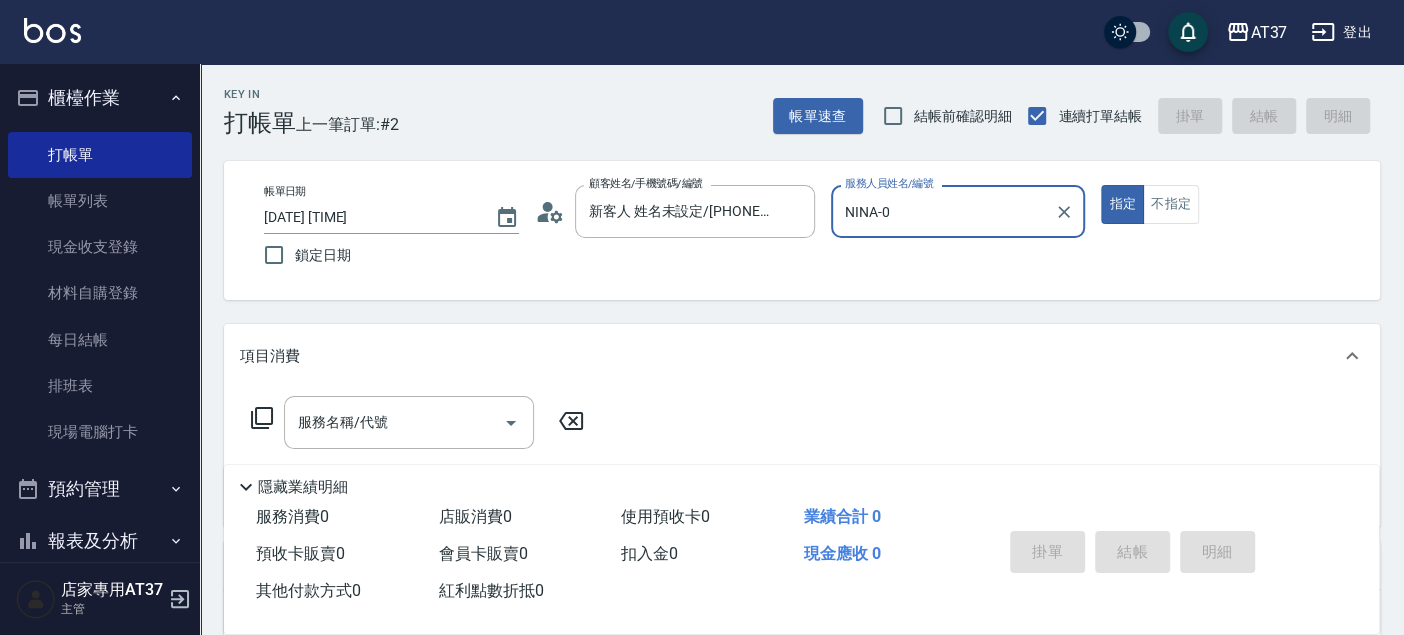 scroll, scrollTop: 333, scrollLeft: 0, axis: vertical 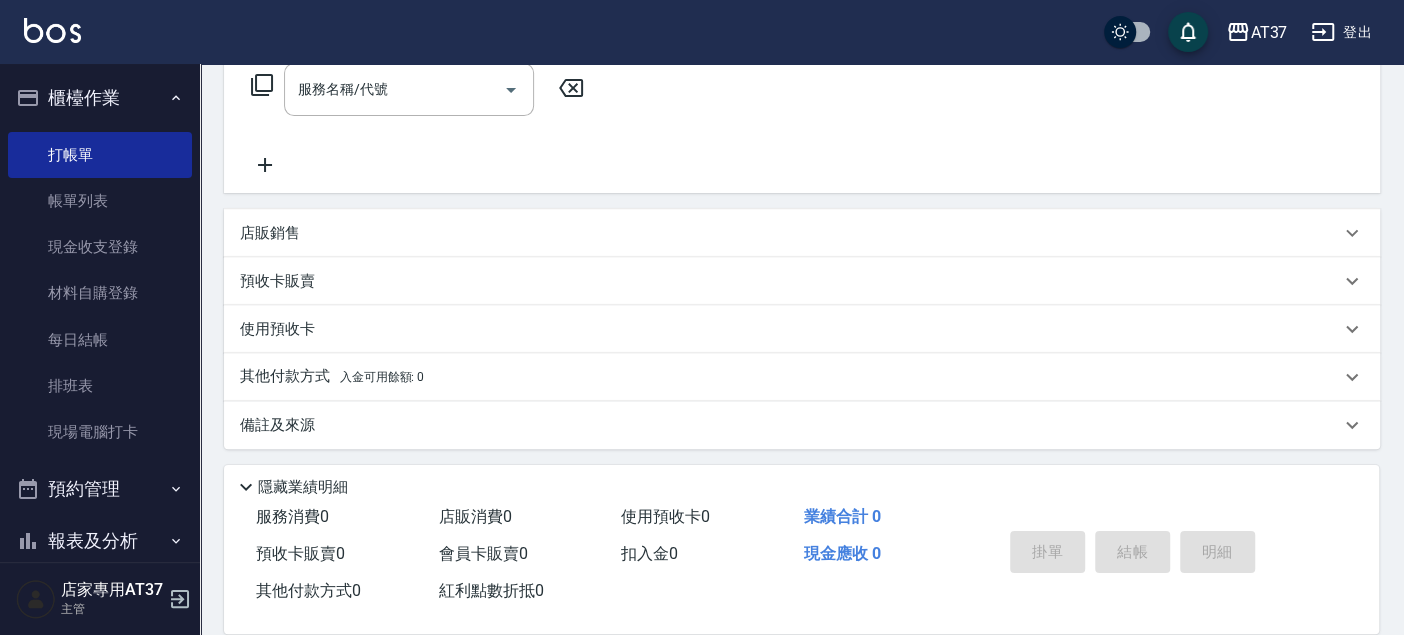 type on "NINA-0" 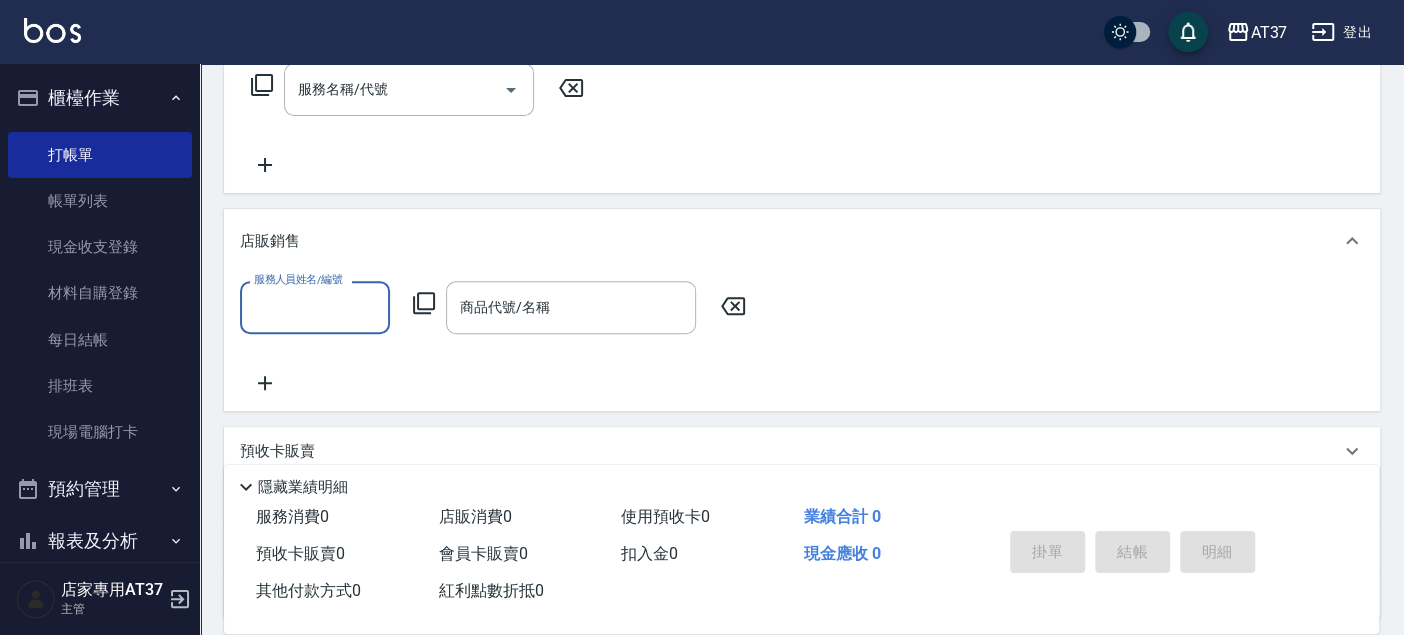 scroll, scrollTop: 0, scrollLeft: 0, axis: both 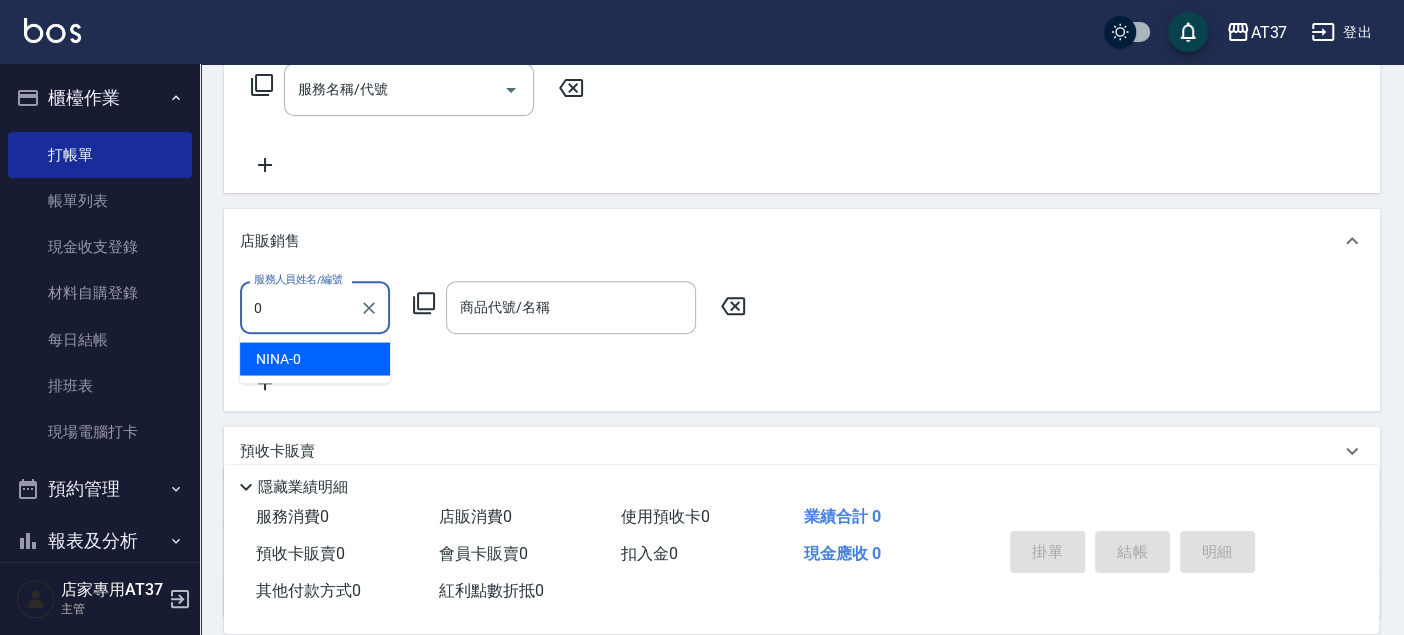 click at bounding box center (368, 307) 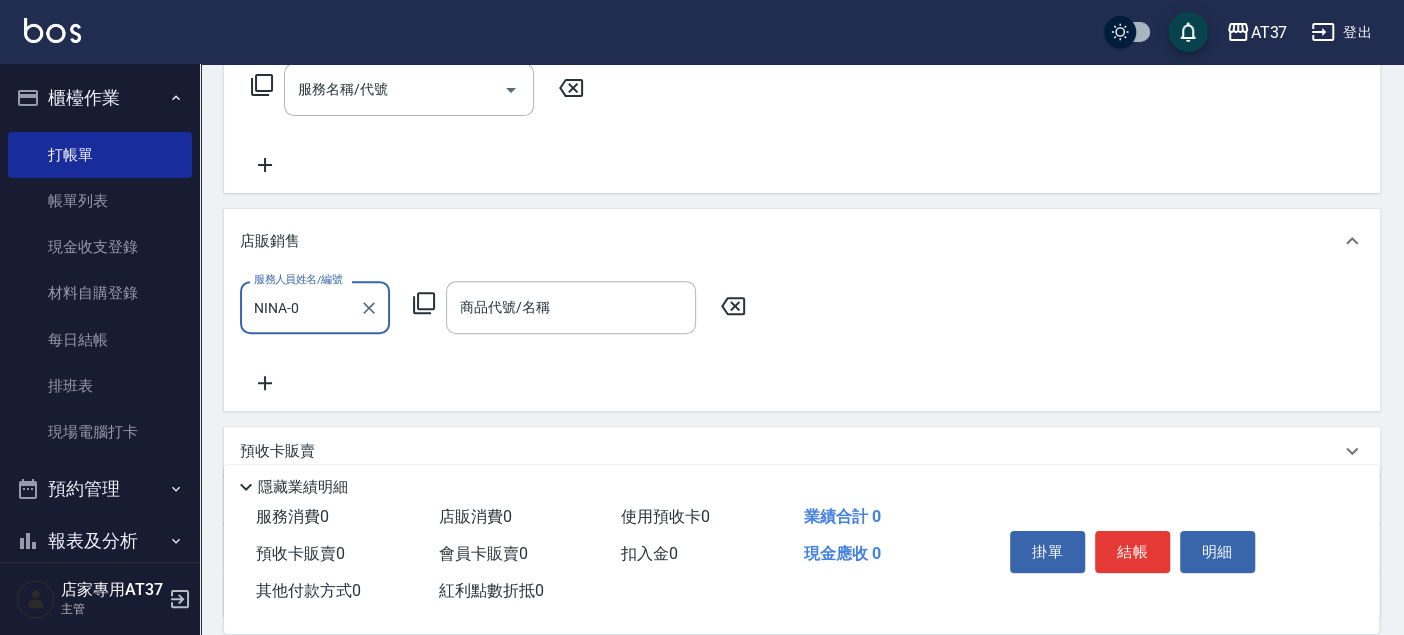 type on "NINA-0" 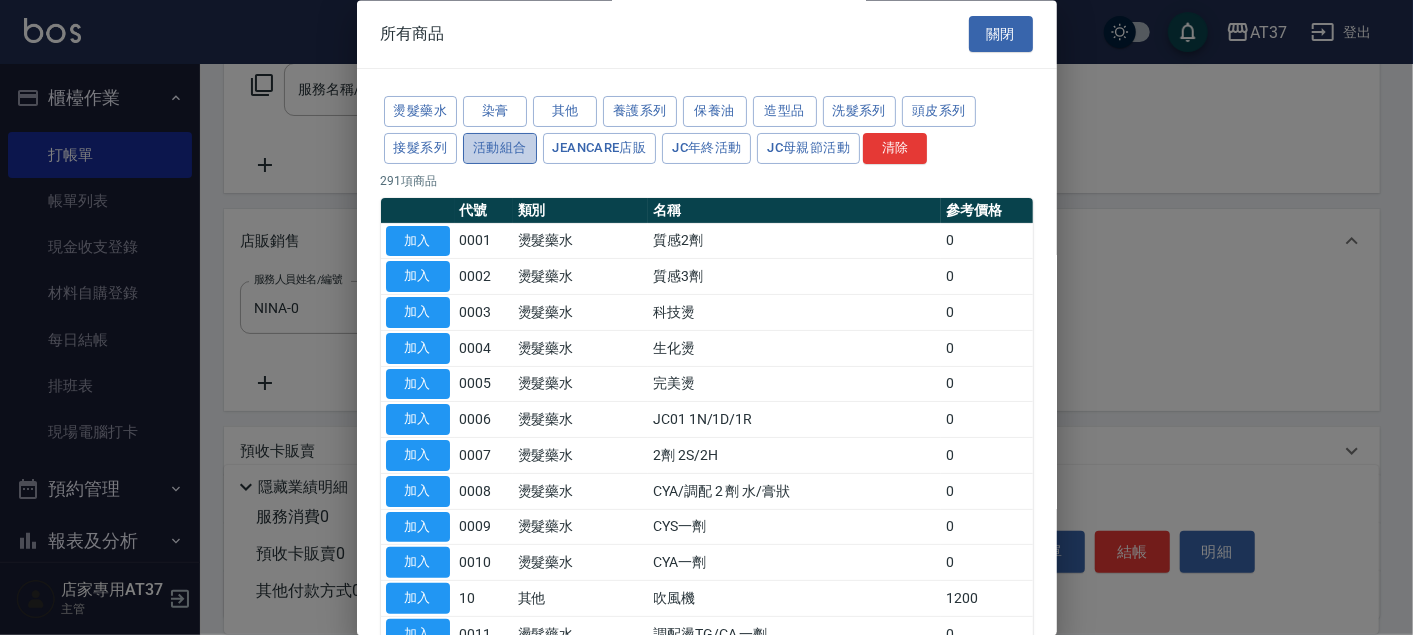 click on "活動組合" at bounding box center [500, 148] 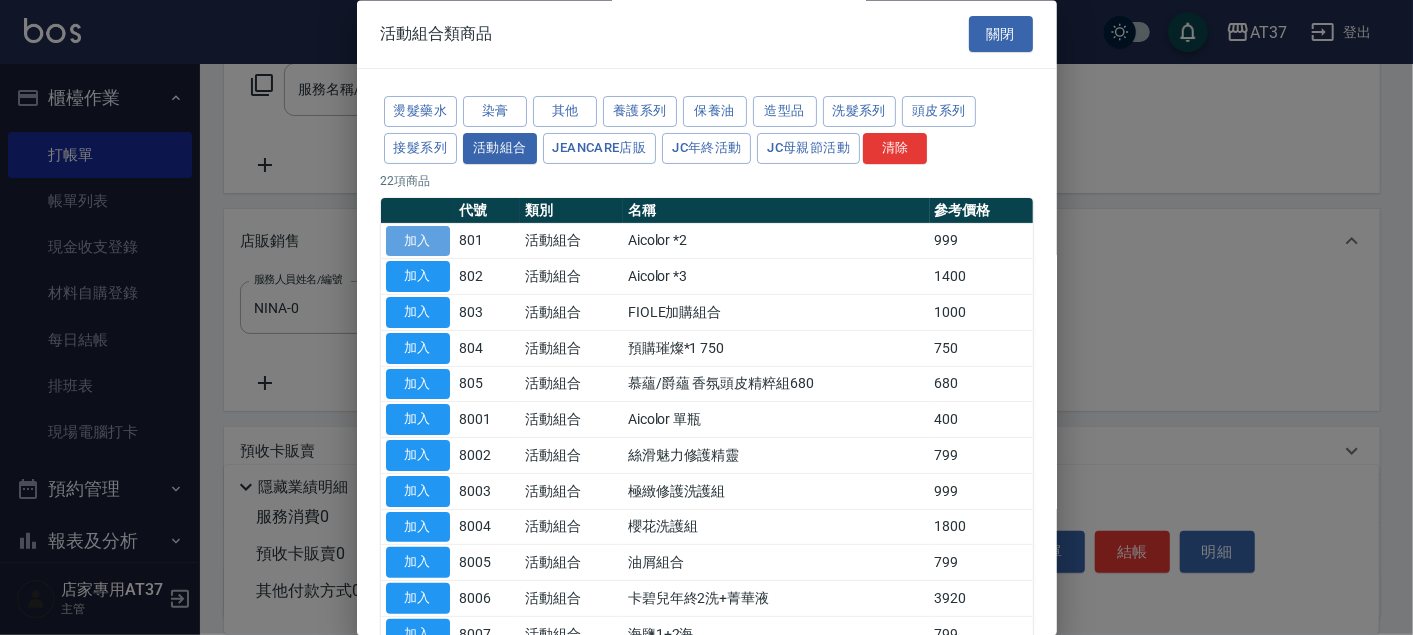 click on "加入" at bounding box center [418, 241] 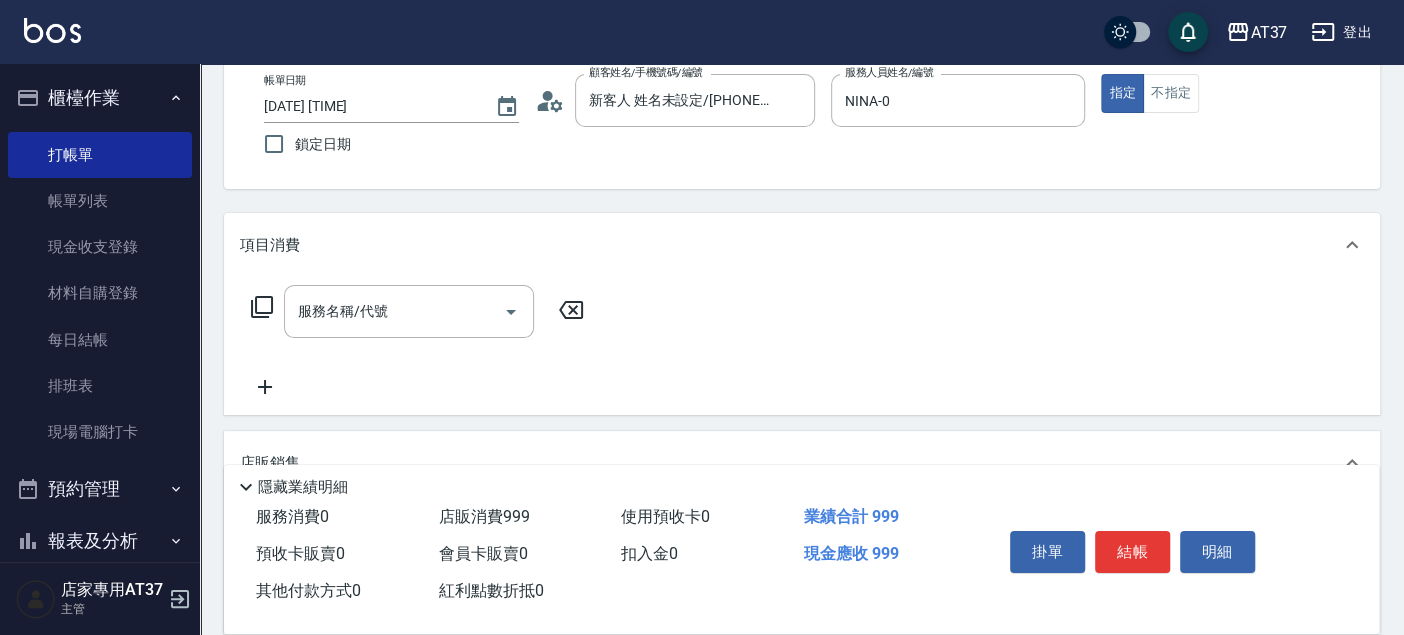 scroll, scrollTop: 0, scrollLeft: 0, axis: both 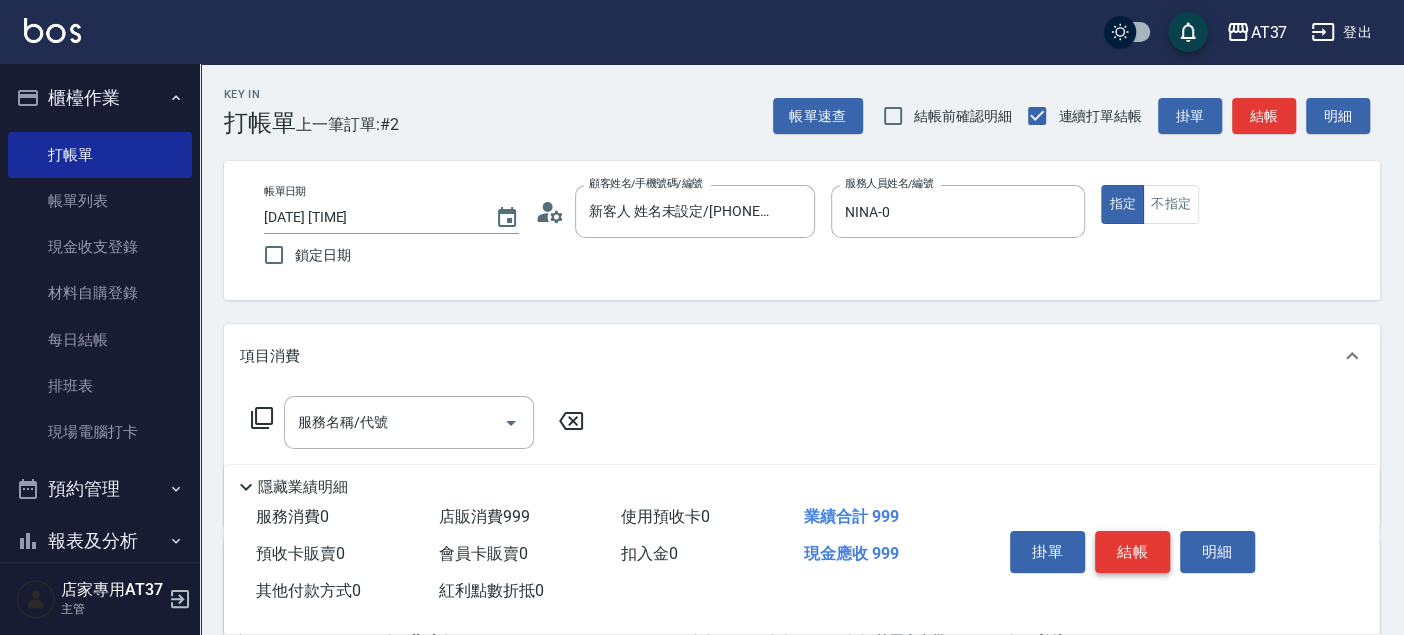 drag, startPoint x: 1128, startPoint y: 548, endPoint x: 1114, endPoint y: 547, distance: 14.035668 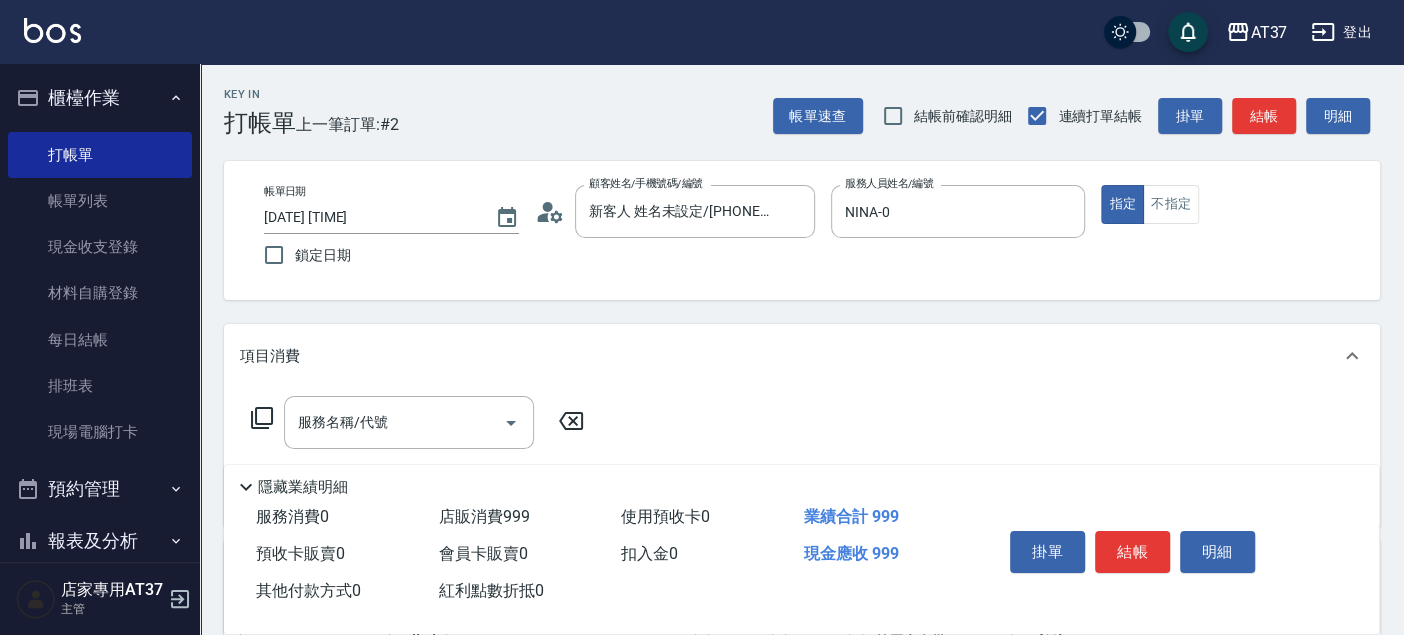 click on "結帳" at bounding box center (1132, 552) 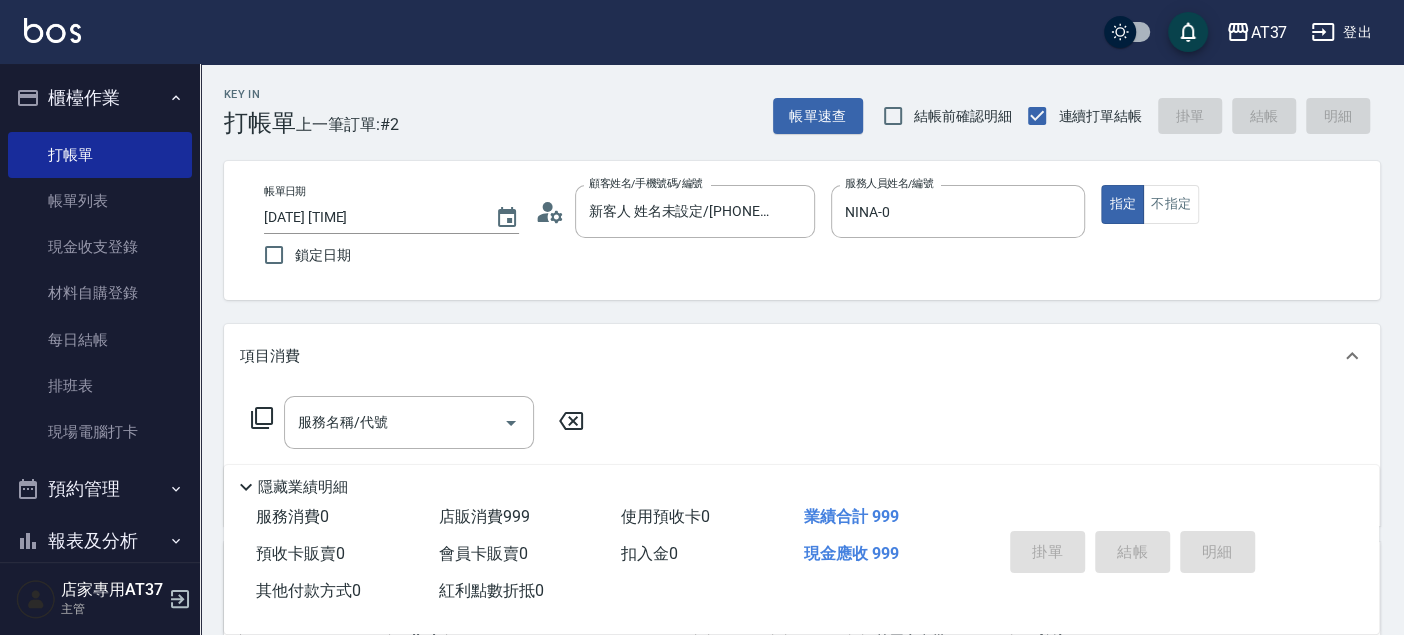 type 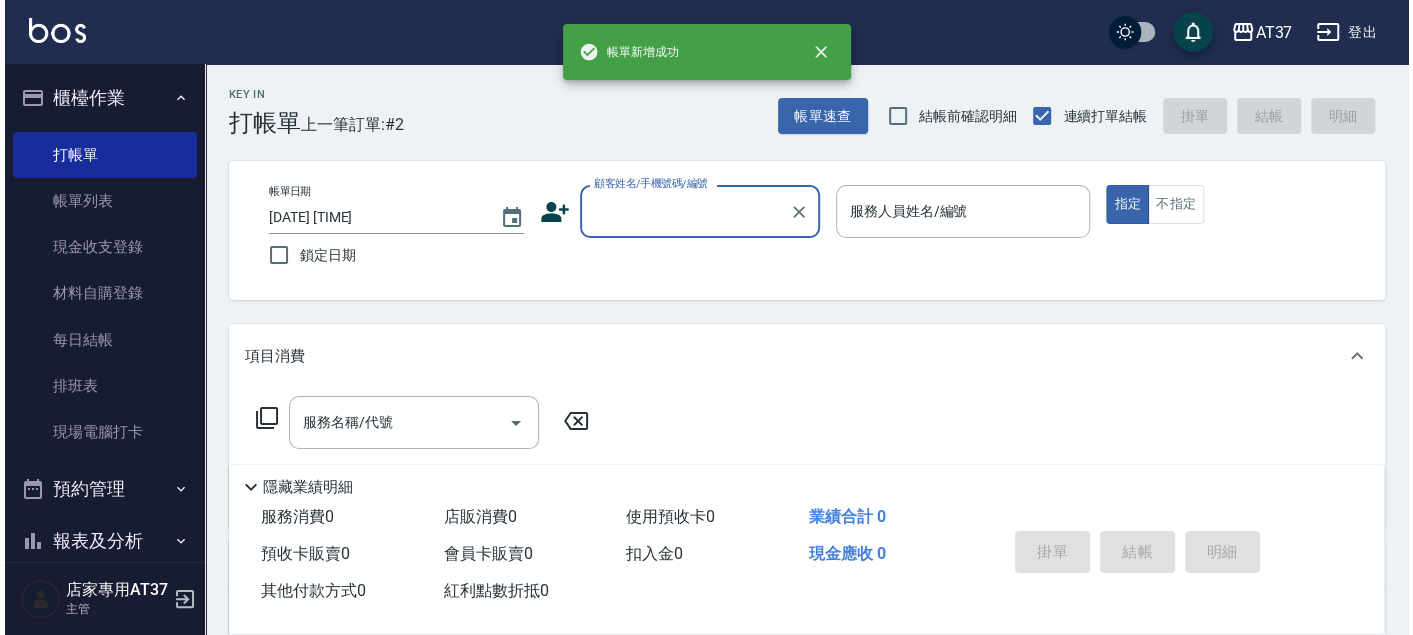 scroll, scrollTop: 0, scrollLeft: 0, axis: both 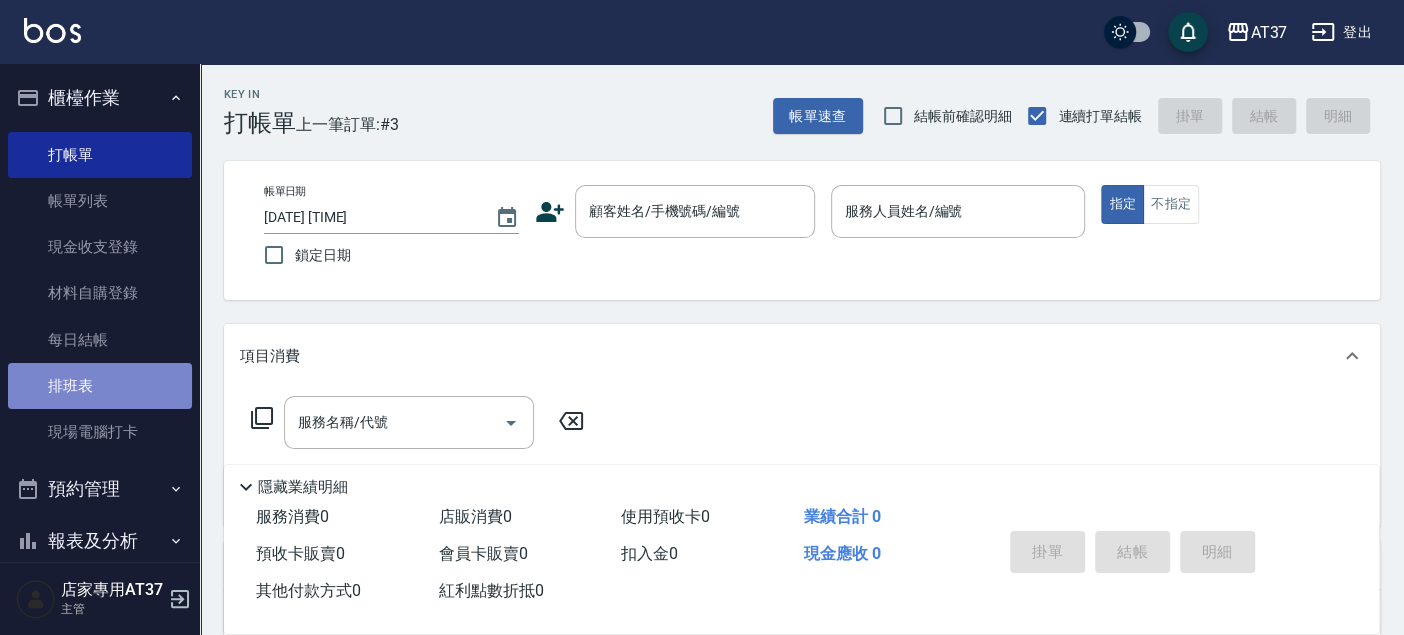 click on "排班表" at bounding box center (100, 386) 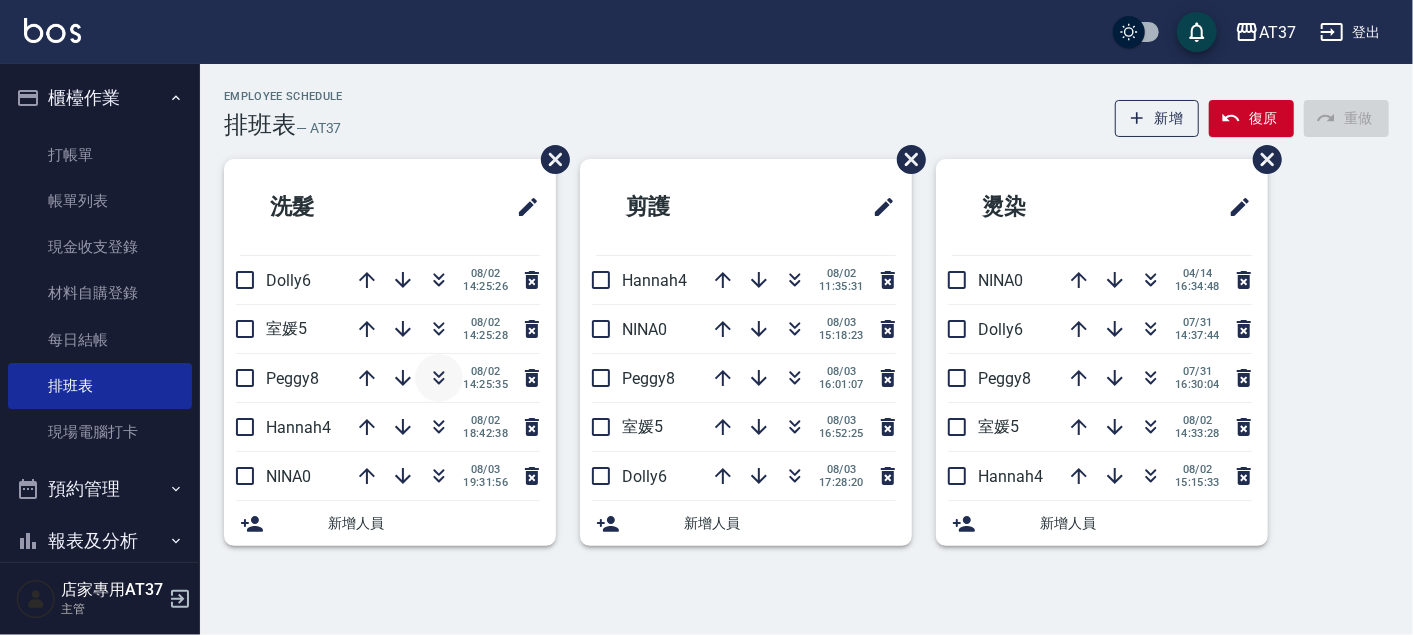 click 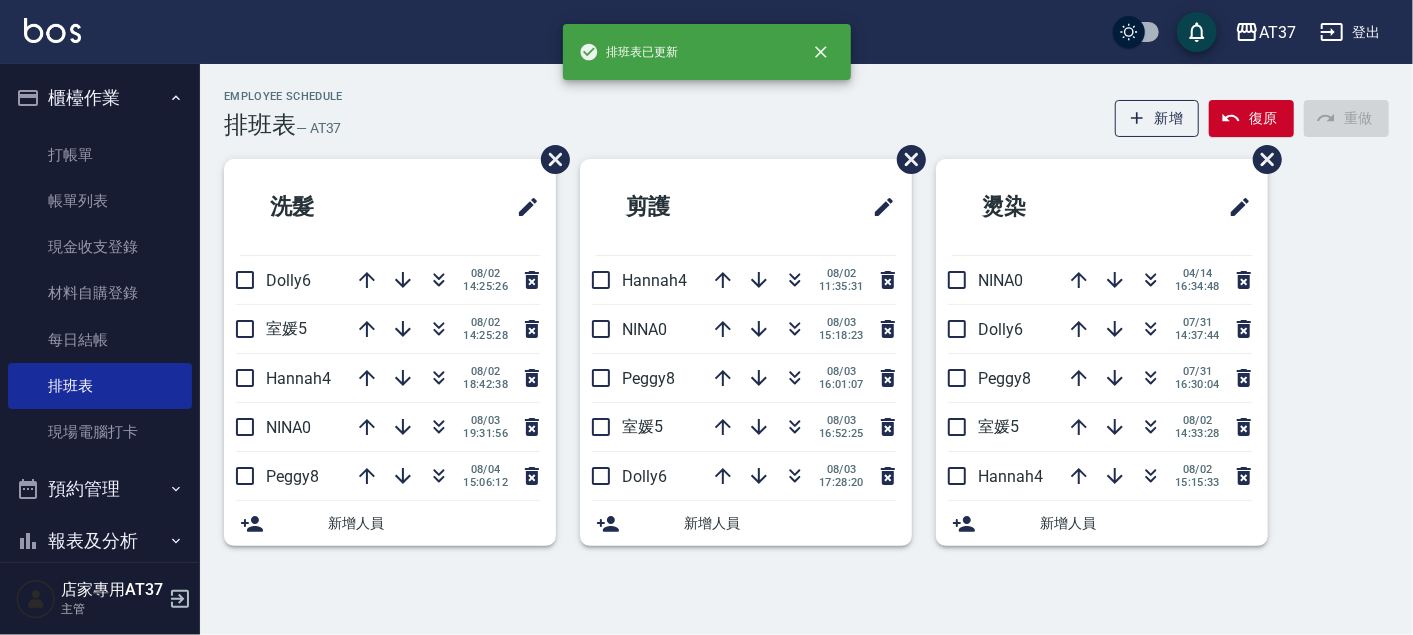 click on "Employee Schedule 排班表   —  AT37 新增 復原 重做" at bounding box center (806, 114) 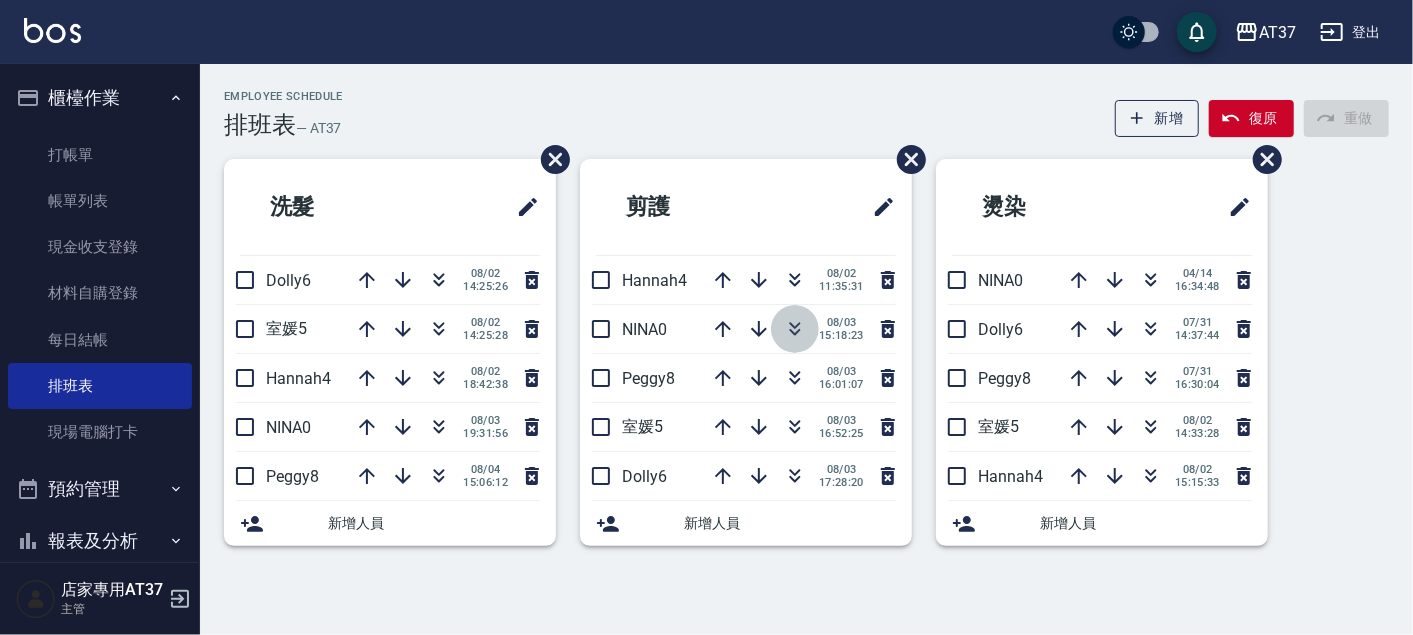click 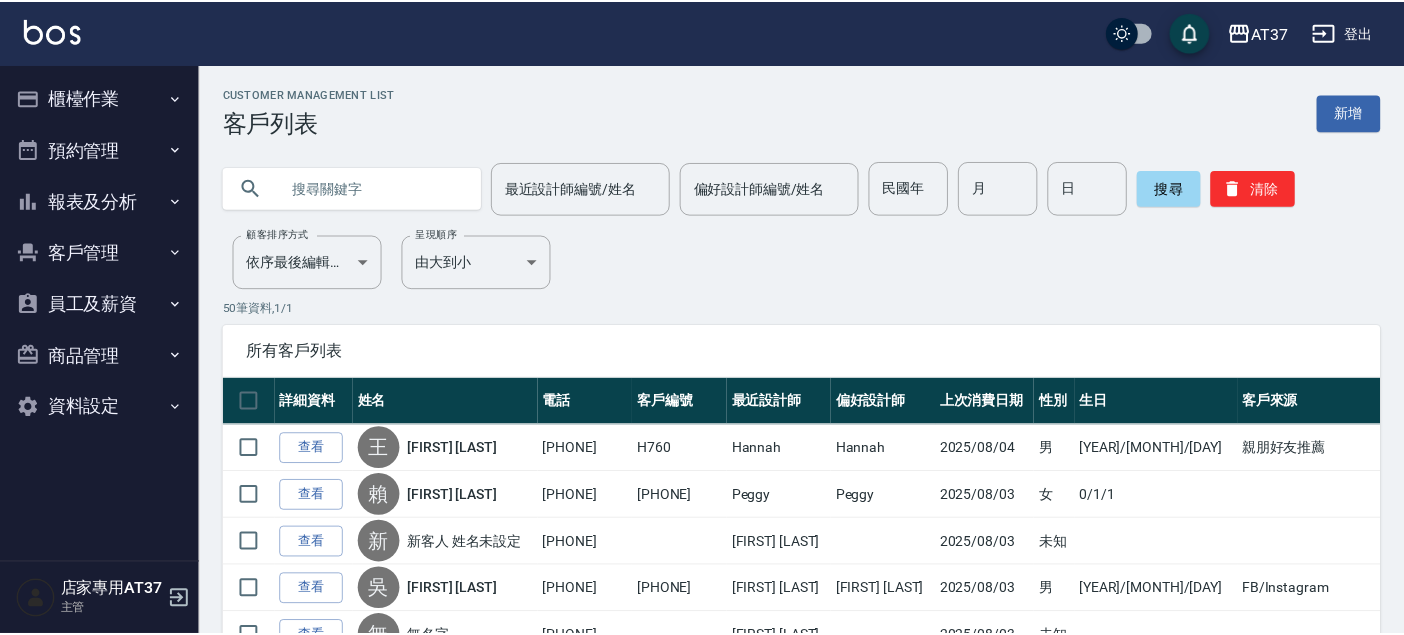 scroll, scrollTop: 0, scrollLeft: 0, axis: both 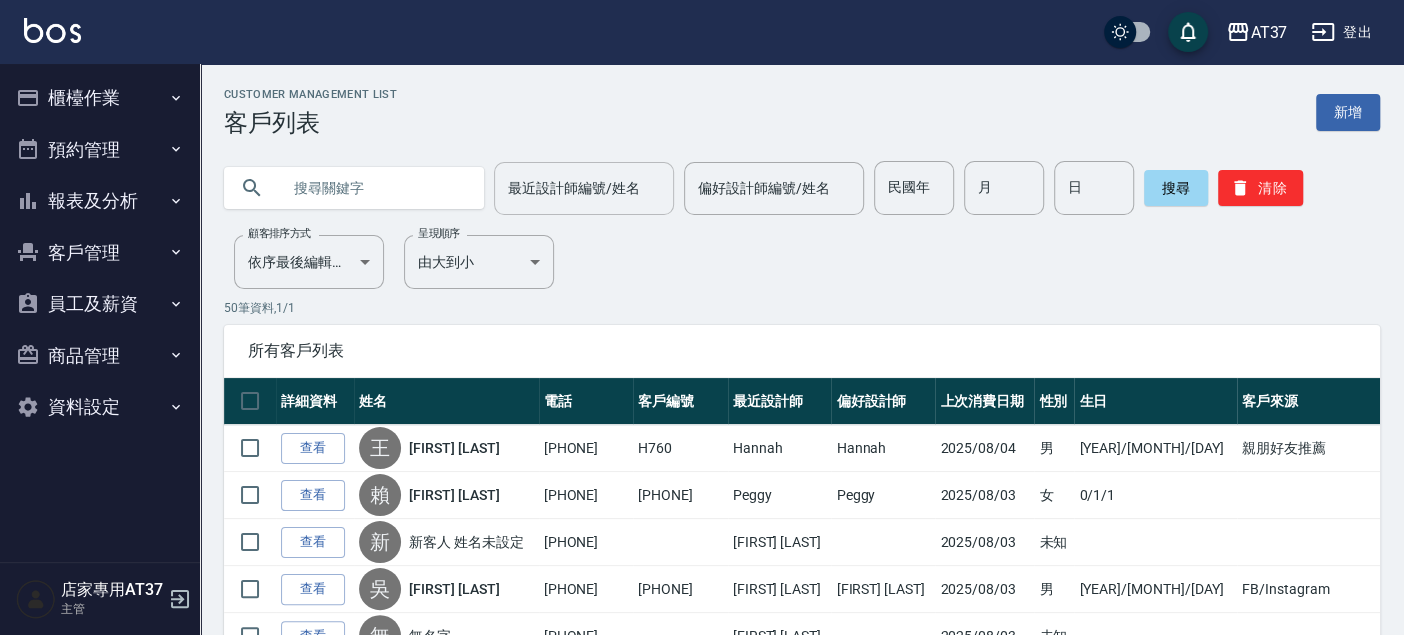 click on "最近設計師編號/姓名 最近設計師編號/姓名" at bounding box center [584, 188] 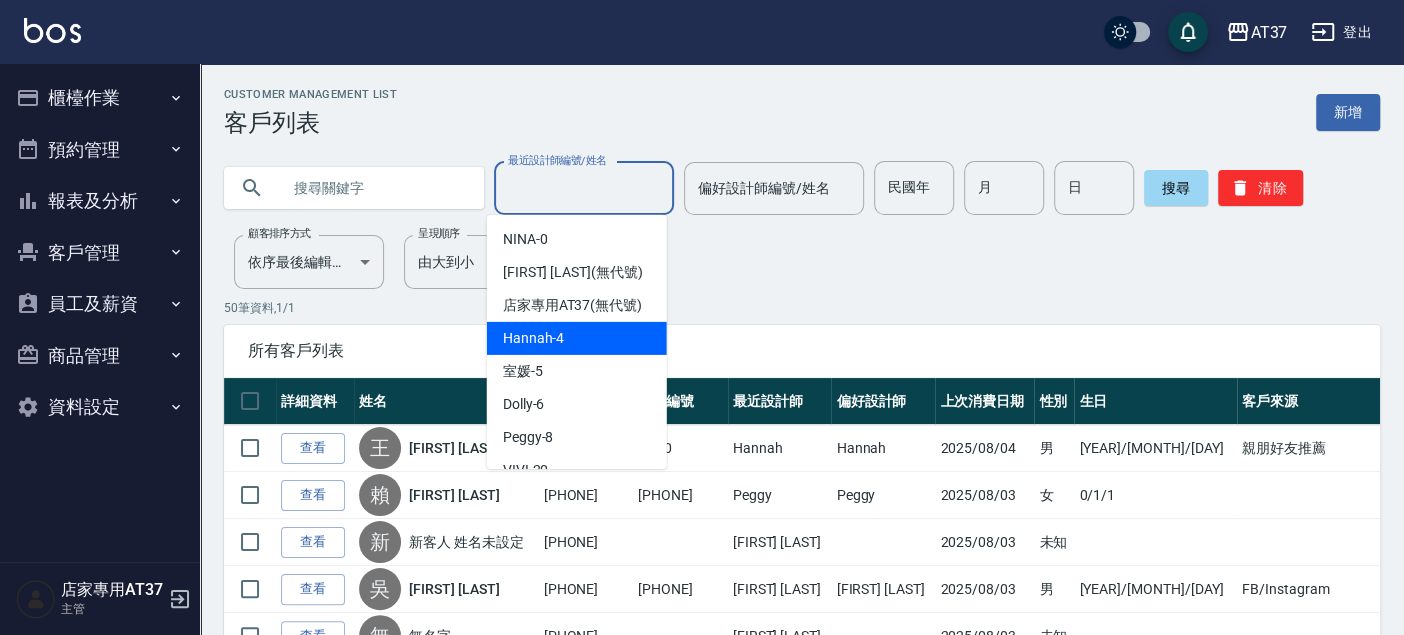 click on "Hannah -4" at bounding box center (534, 338) 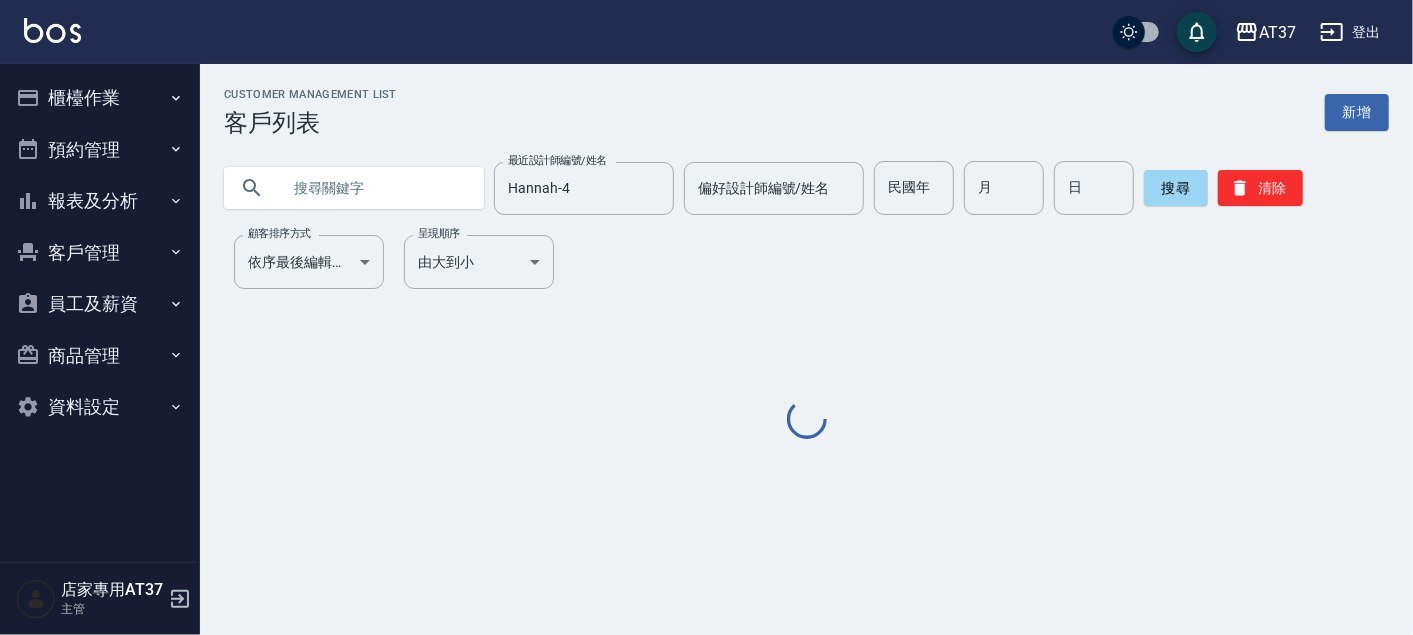 click at bounding box center (374, 188) 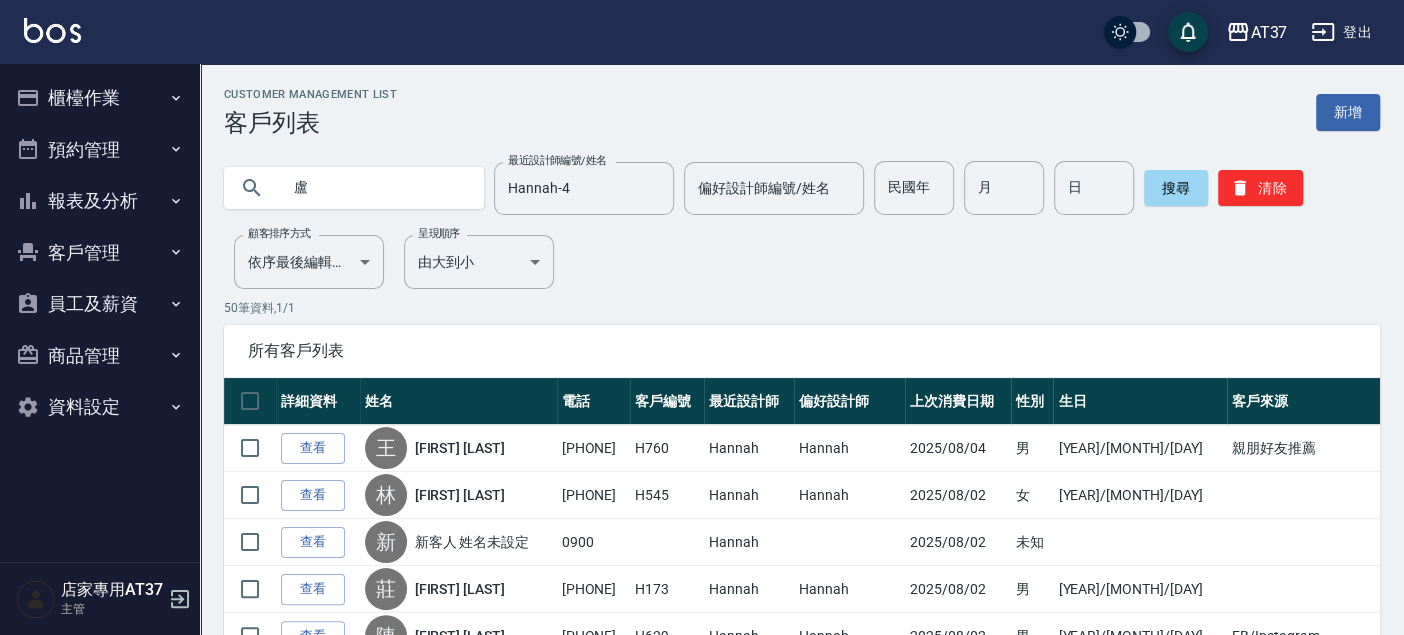 type on "盧" 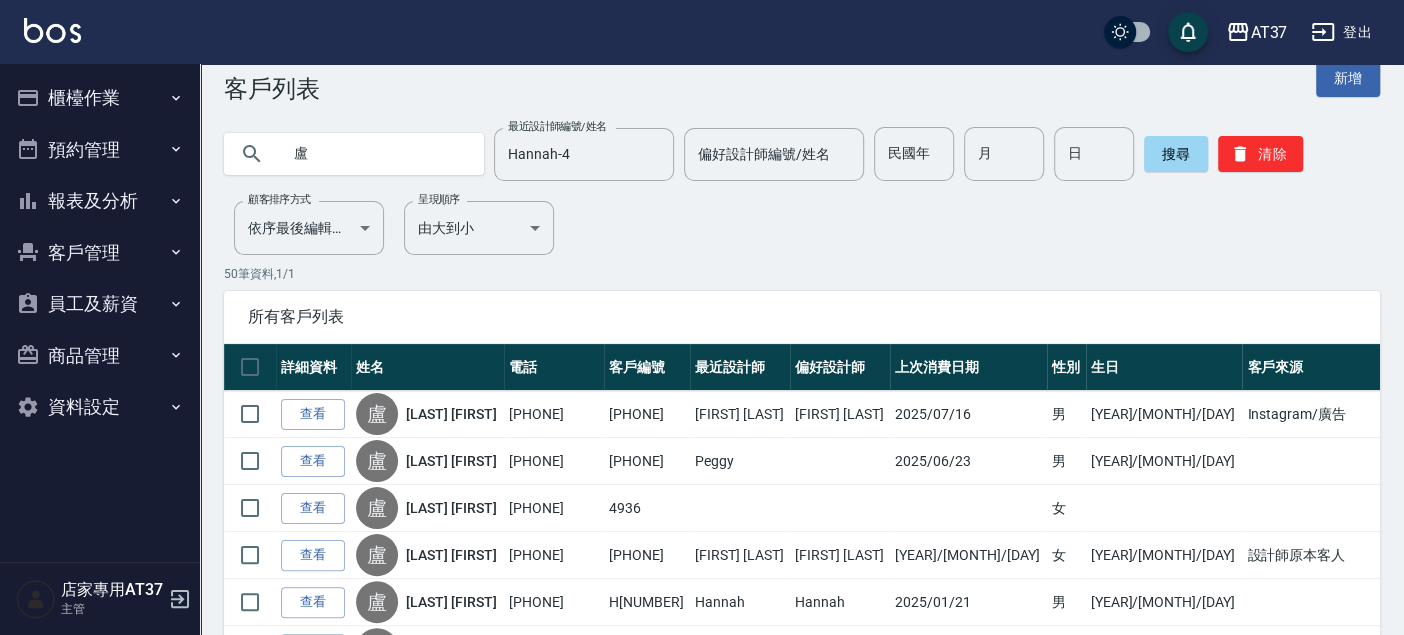 scroll, scrollTop: 0, scrollLeft: 0, axis: both 